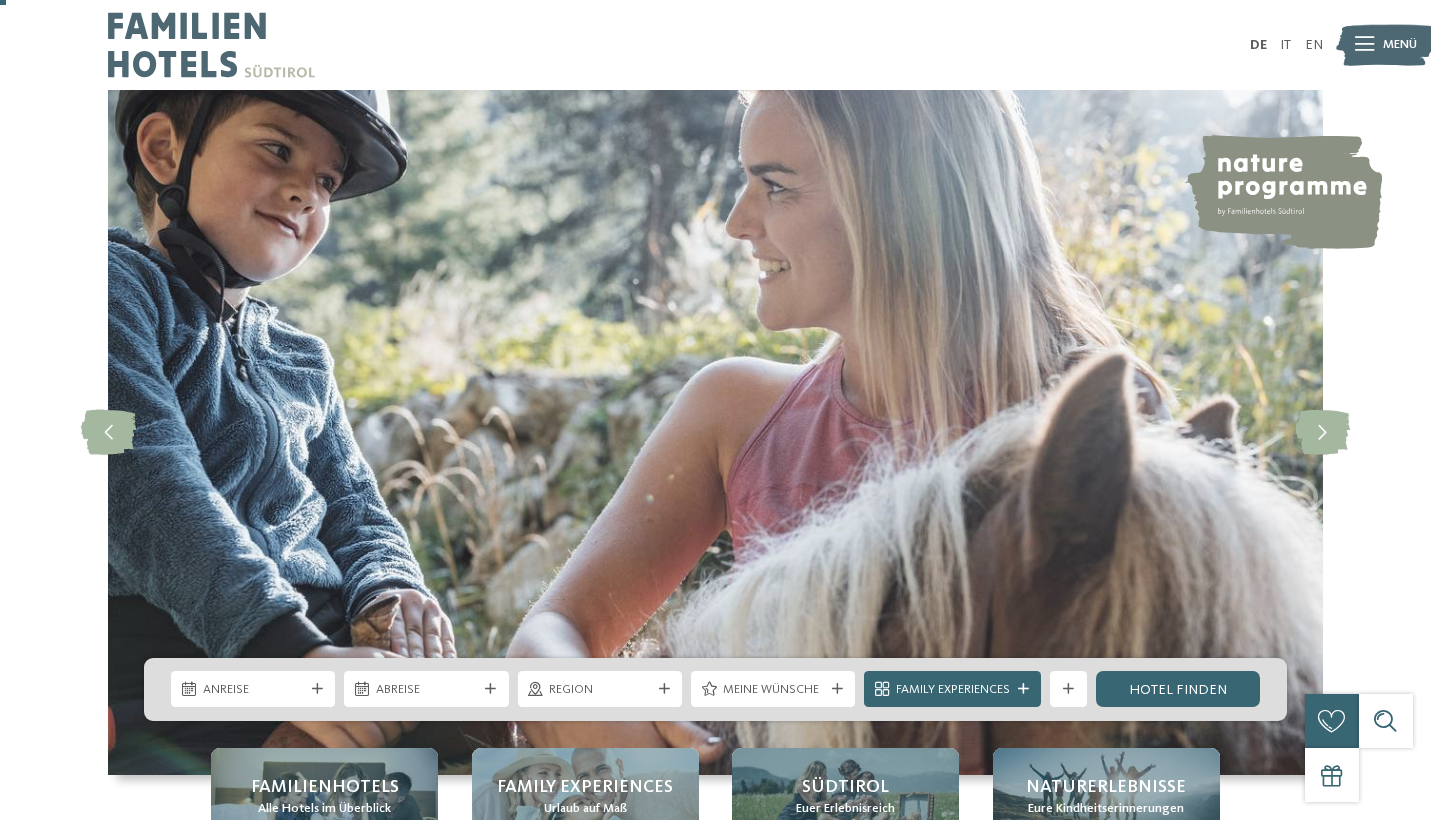 scroll, scrollTop: 34, scrollLeft: 0, axis: vertical 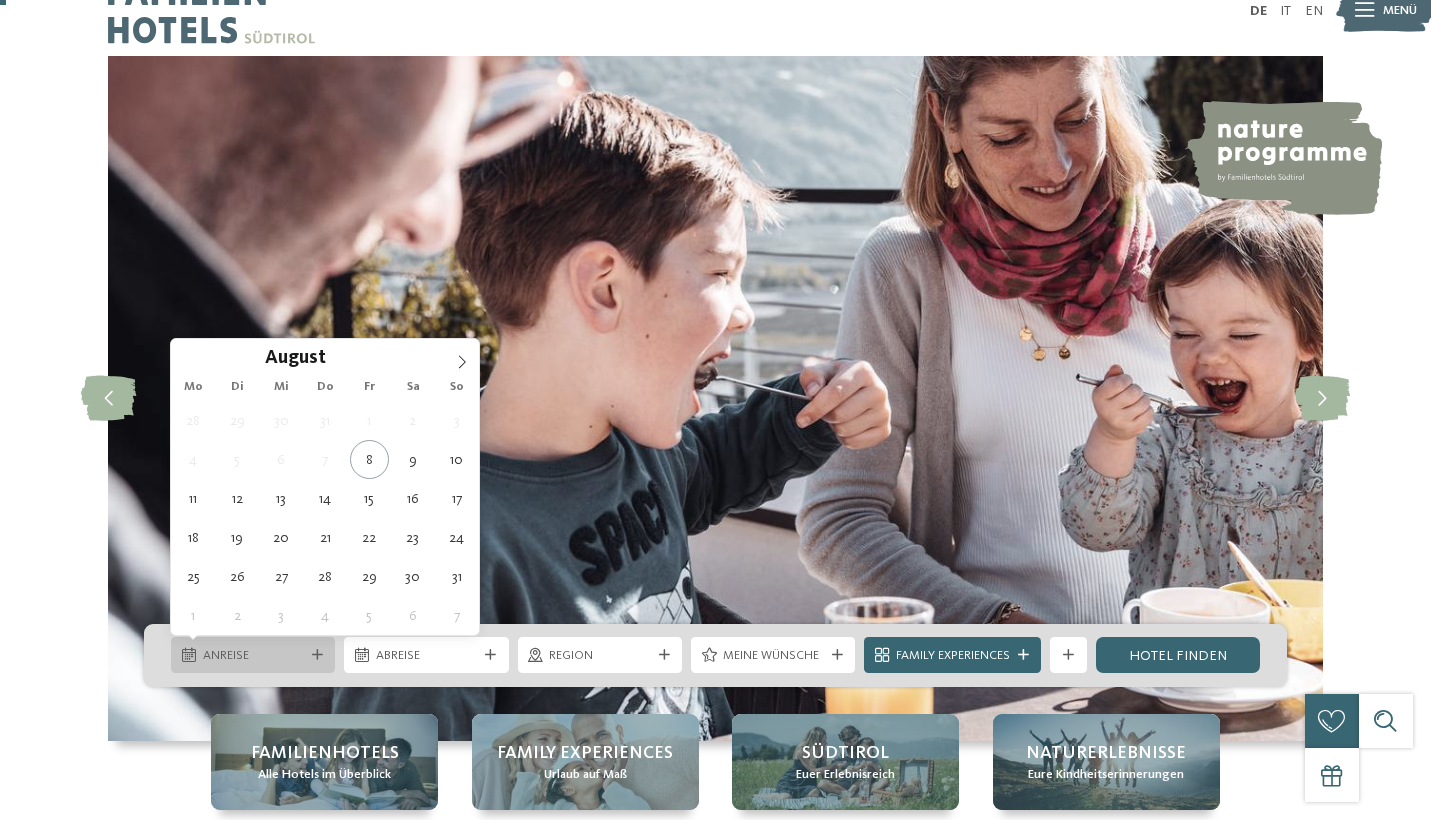 click on "Anreise" at bounding box center (253, 655) 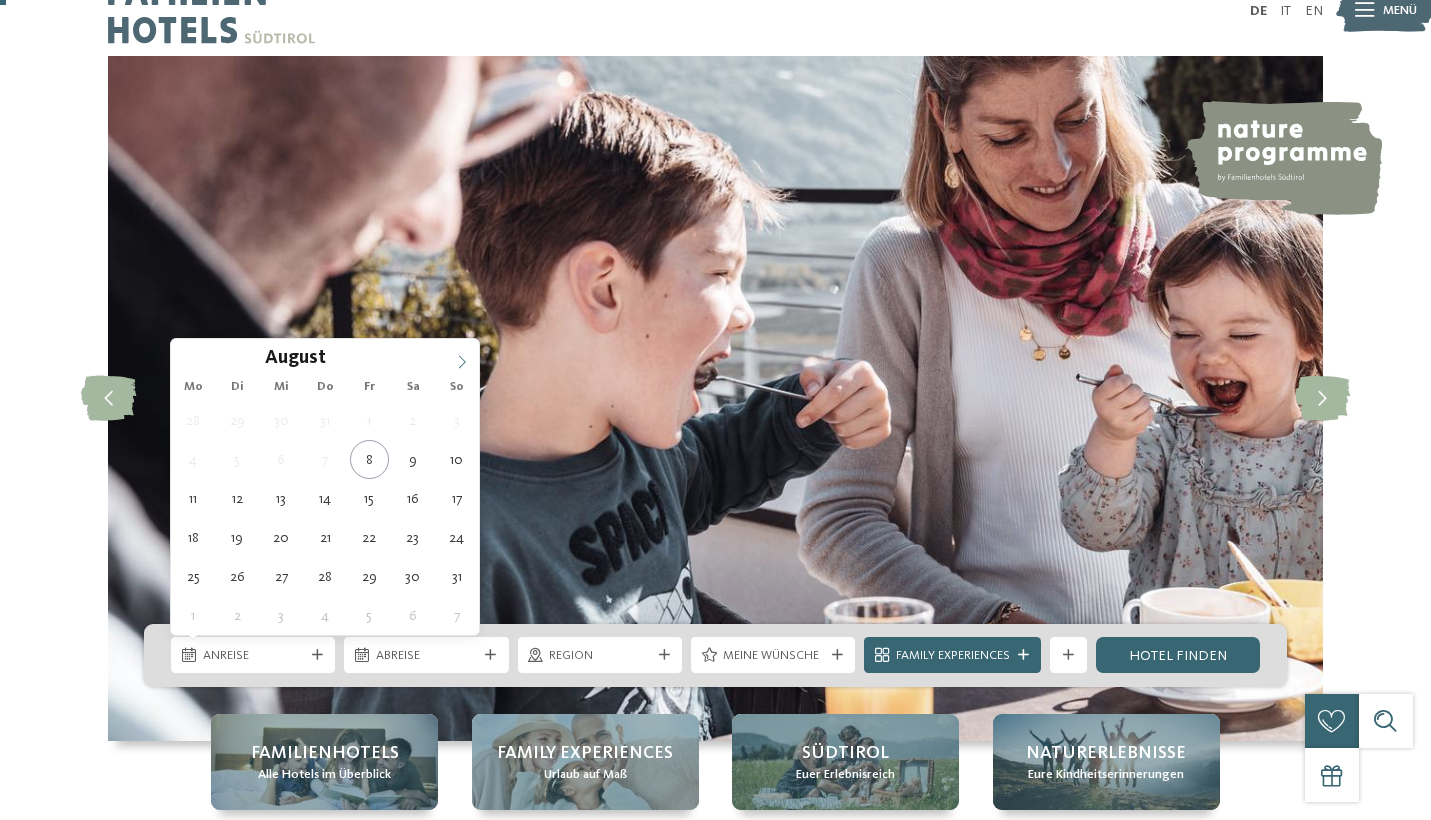 click 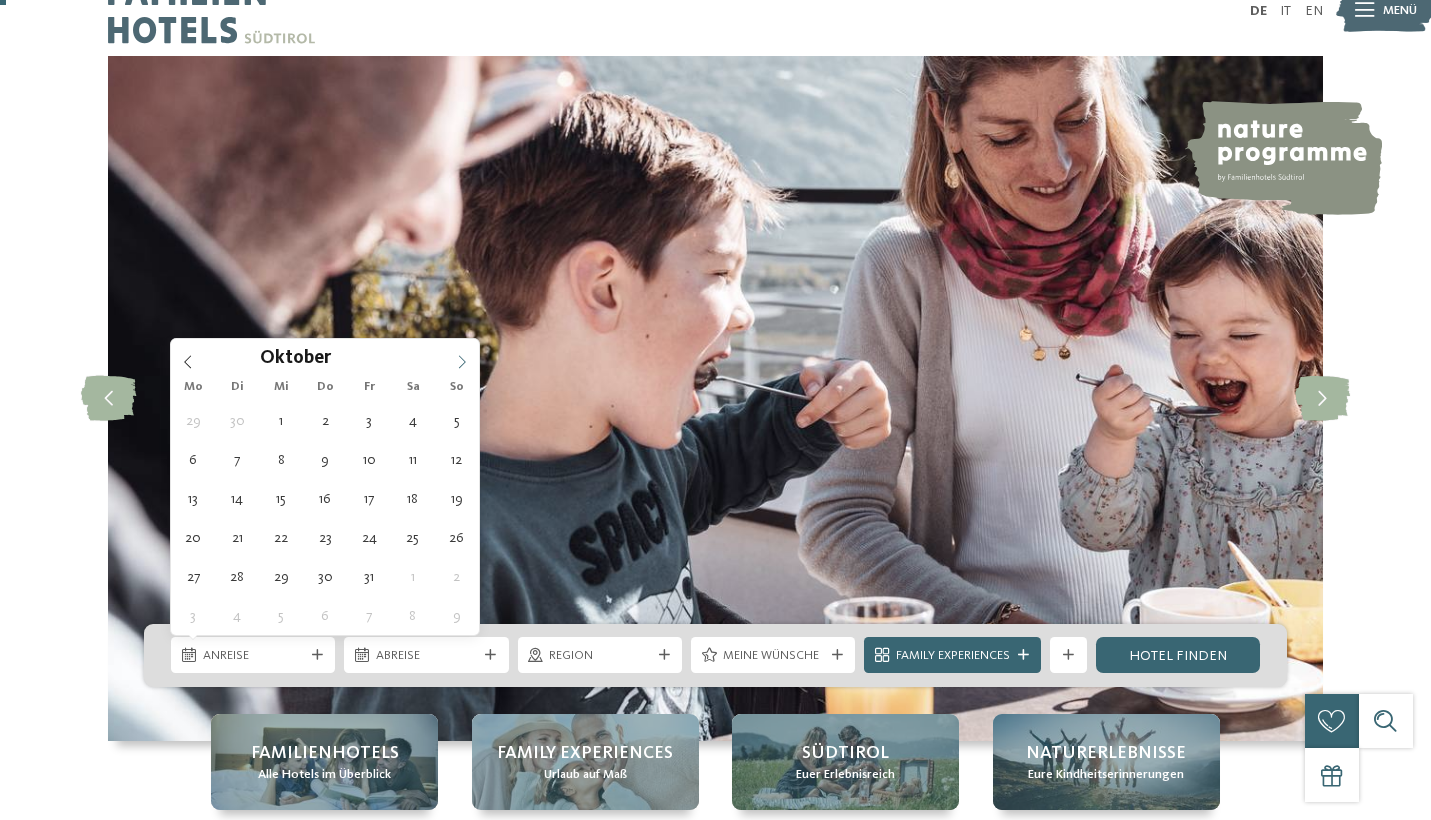 click 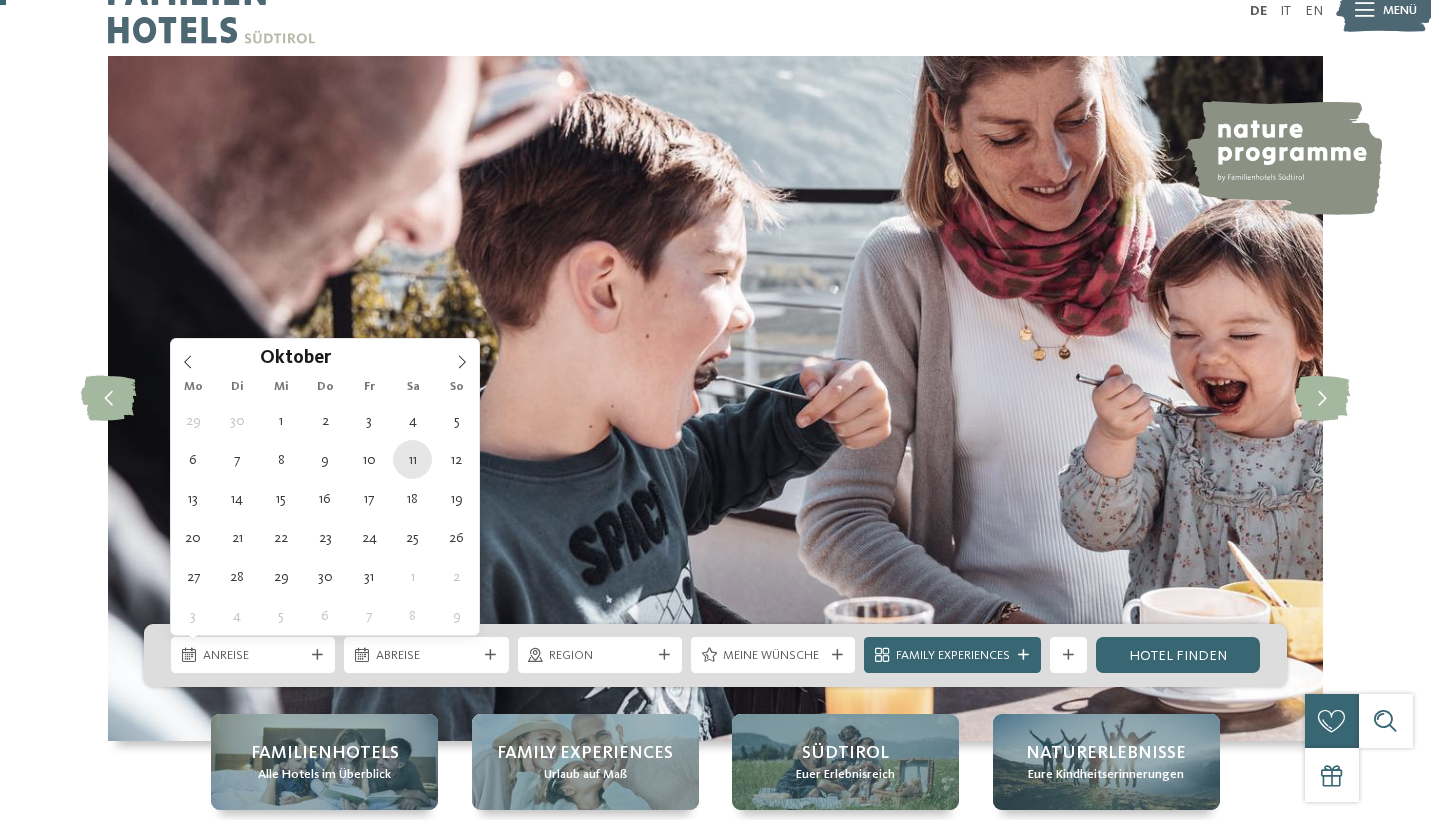 type on "[DATE]" 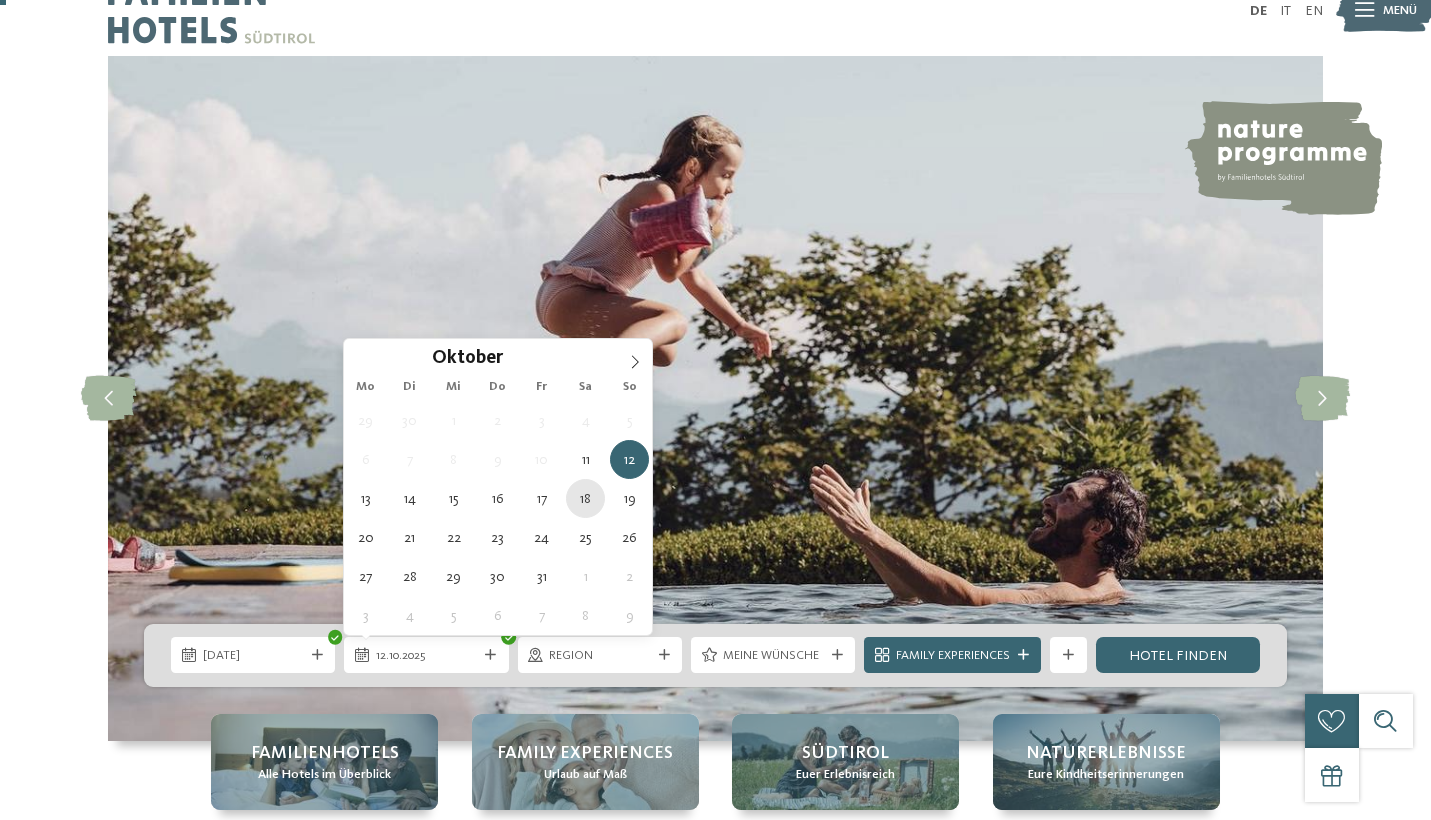 type on "18.10.2025" 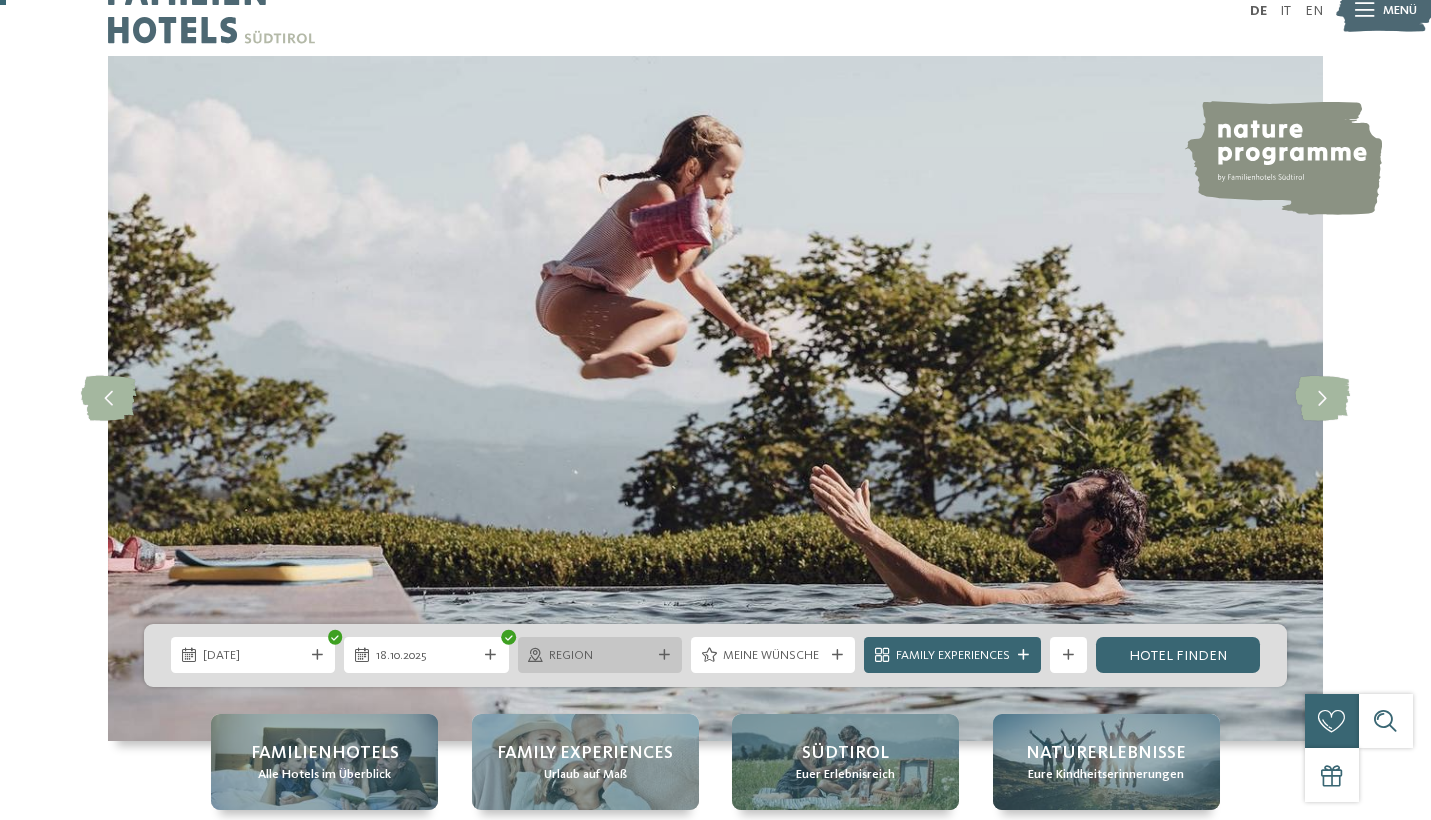 click on "Region" at bounding box center [600, 655] 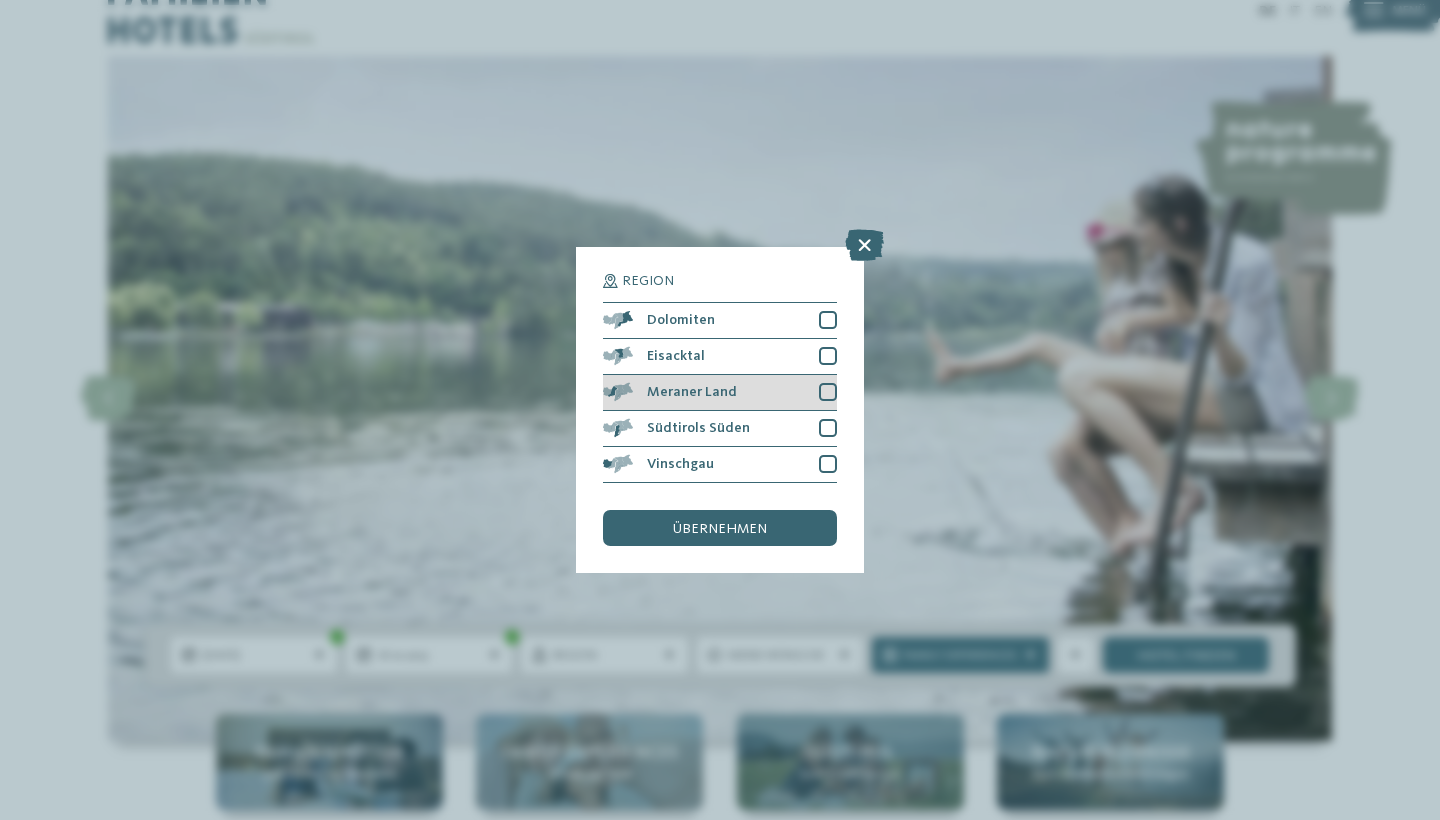 click at bounding box center [828, 392] 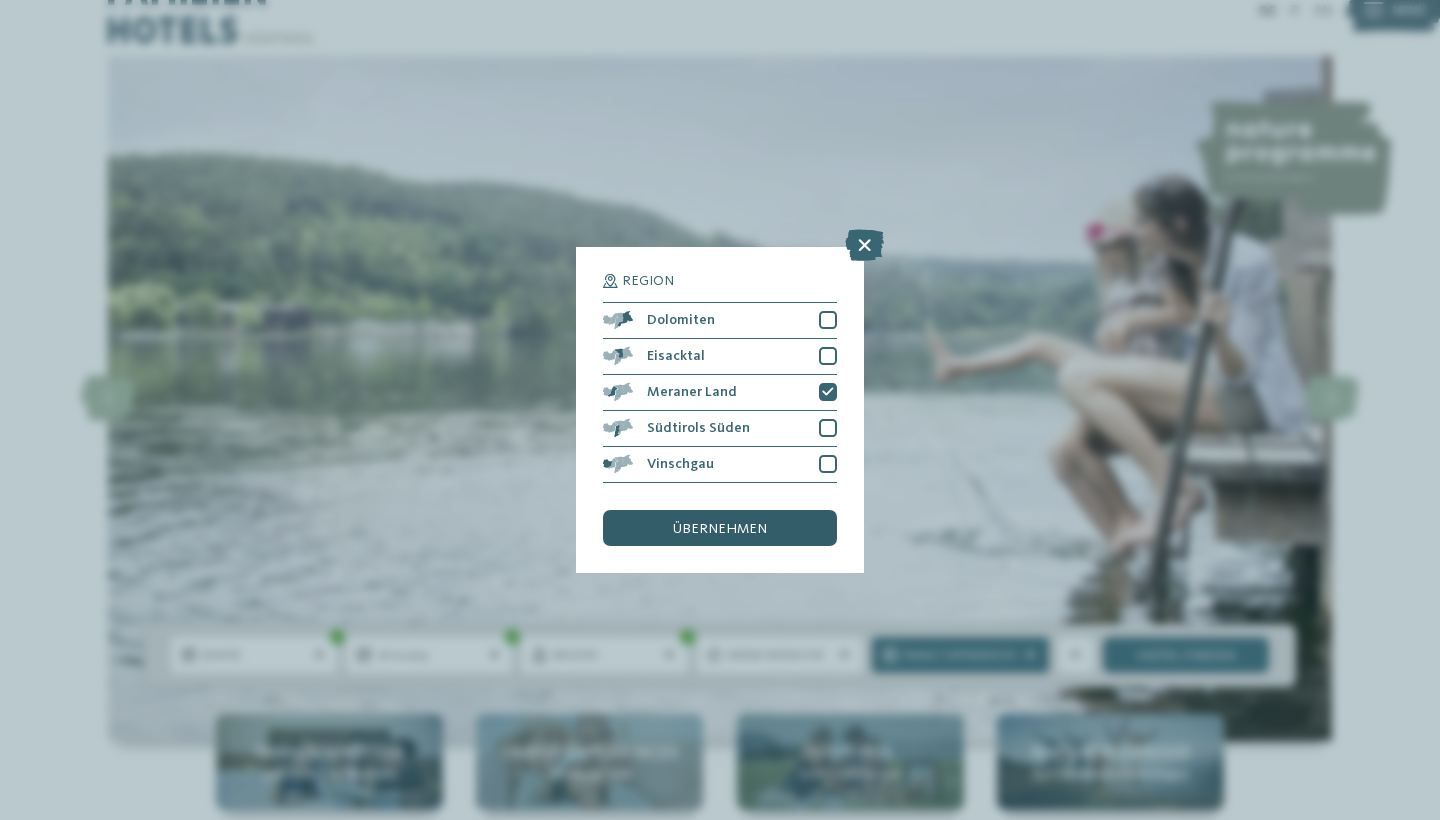 click on "übernehmen" at bounding box center [720, 529] 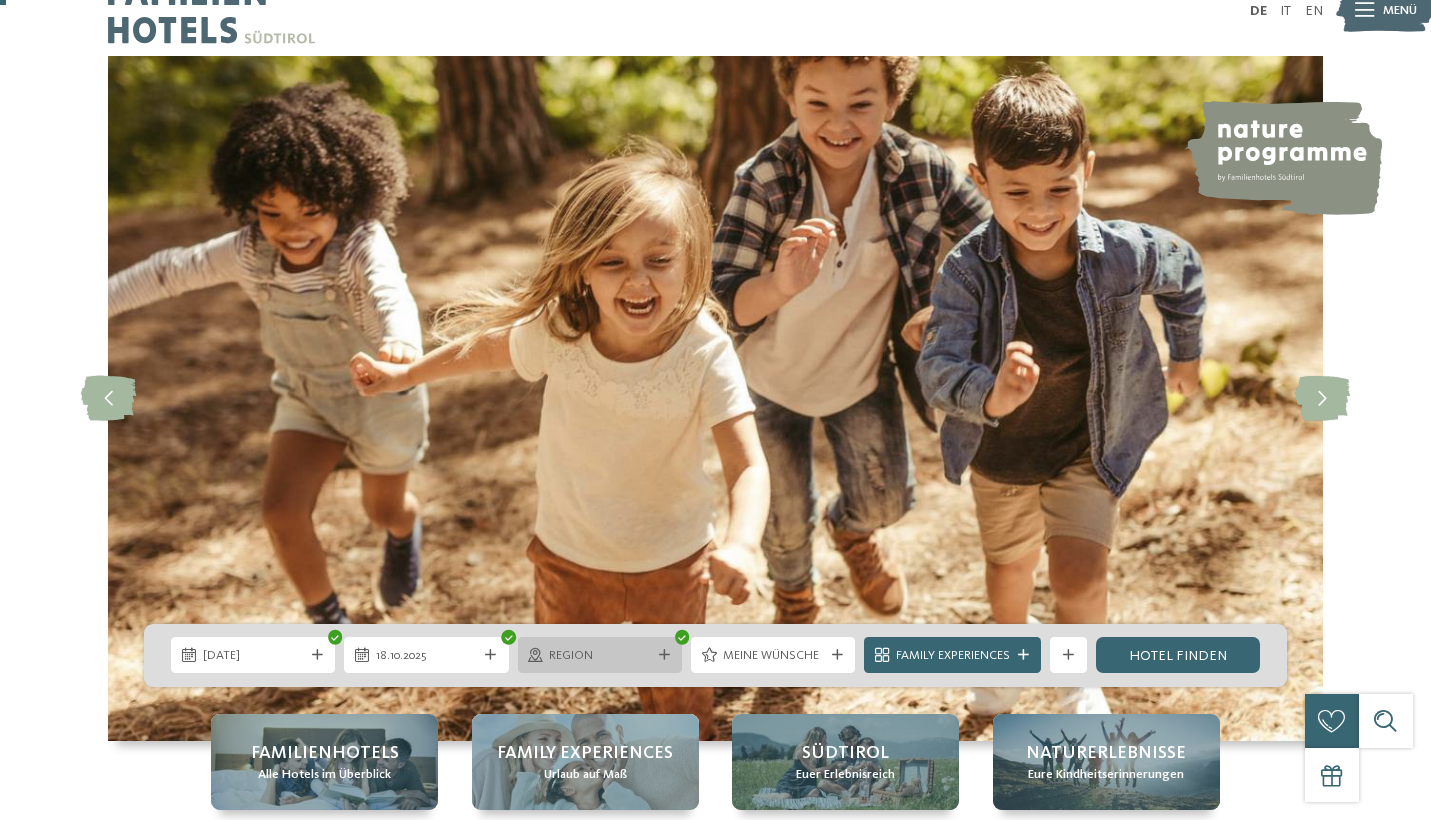 click at bounding box center (664, 655) 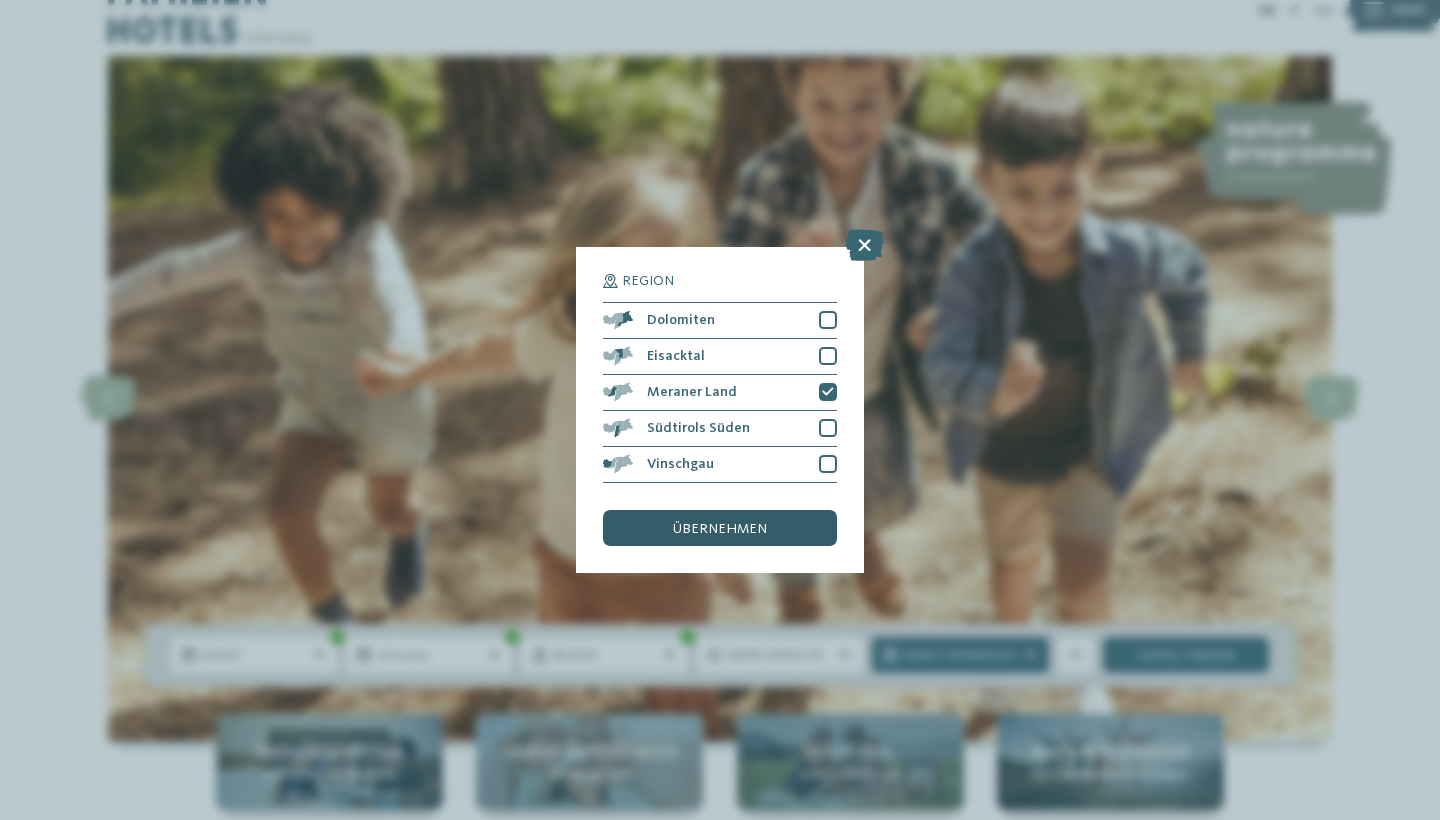 click on "übernehmen" at bounding box center (720, 528) 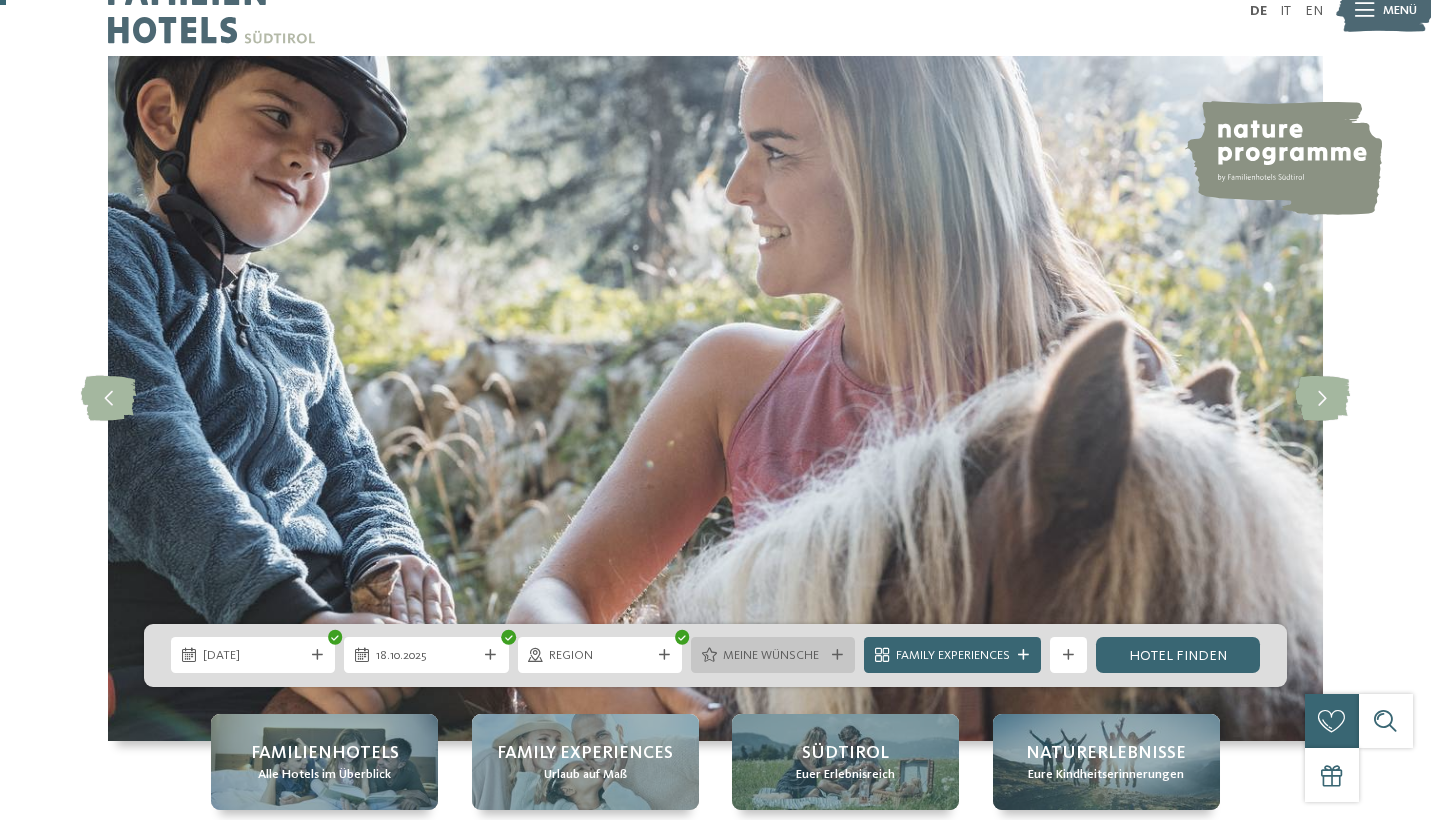 click at bounding box center (837, 655) 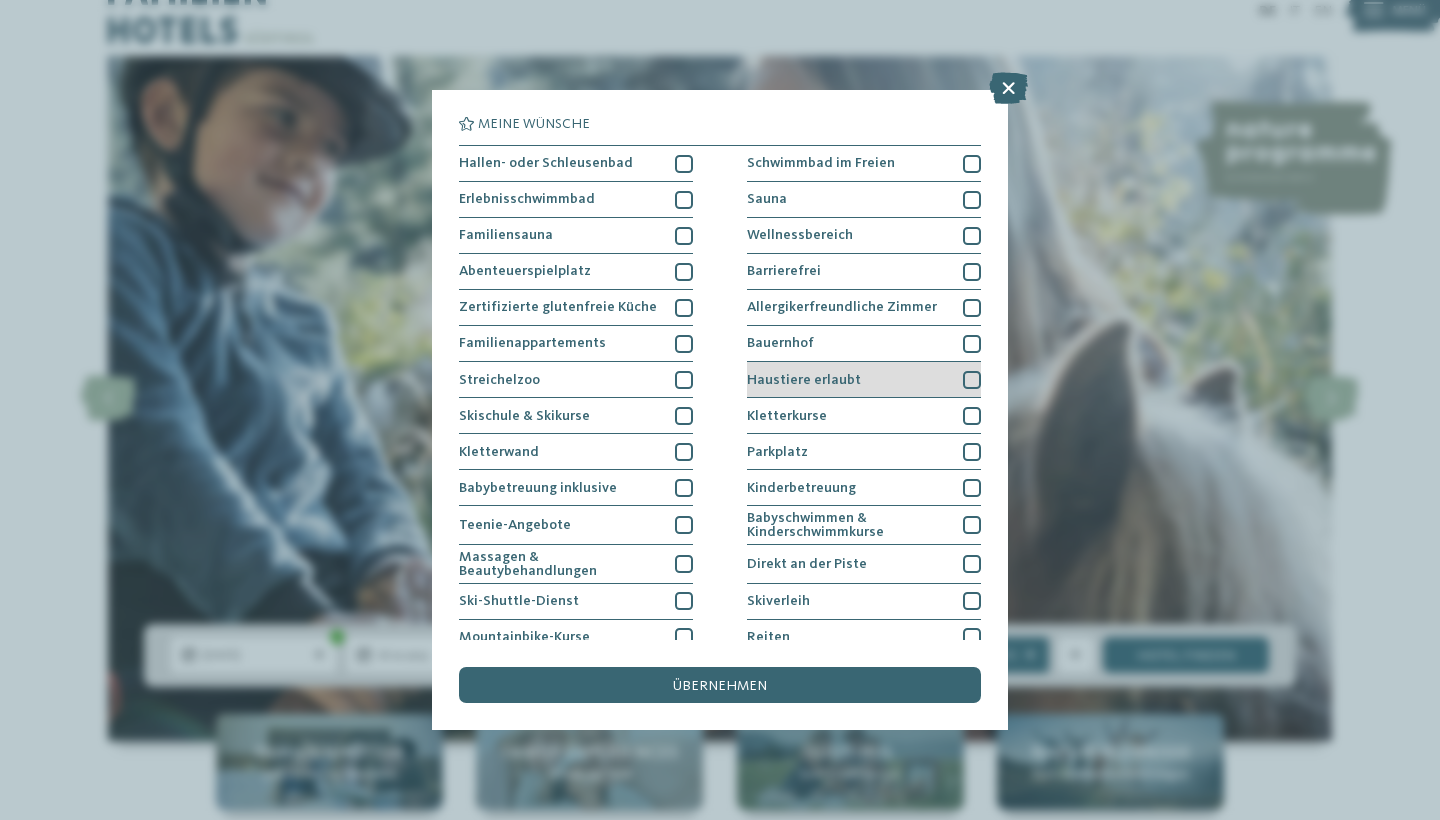 click at bounding box center [972, 380] 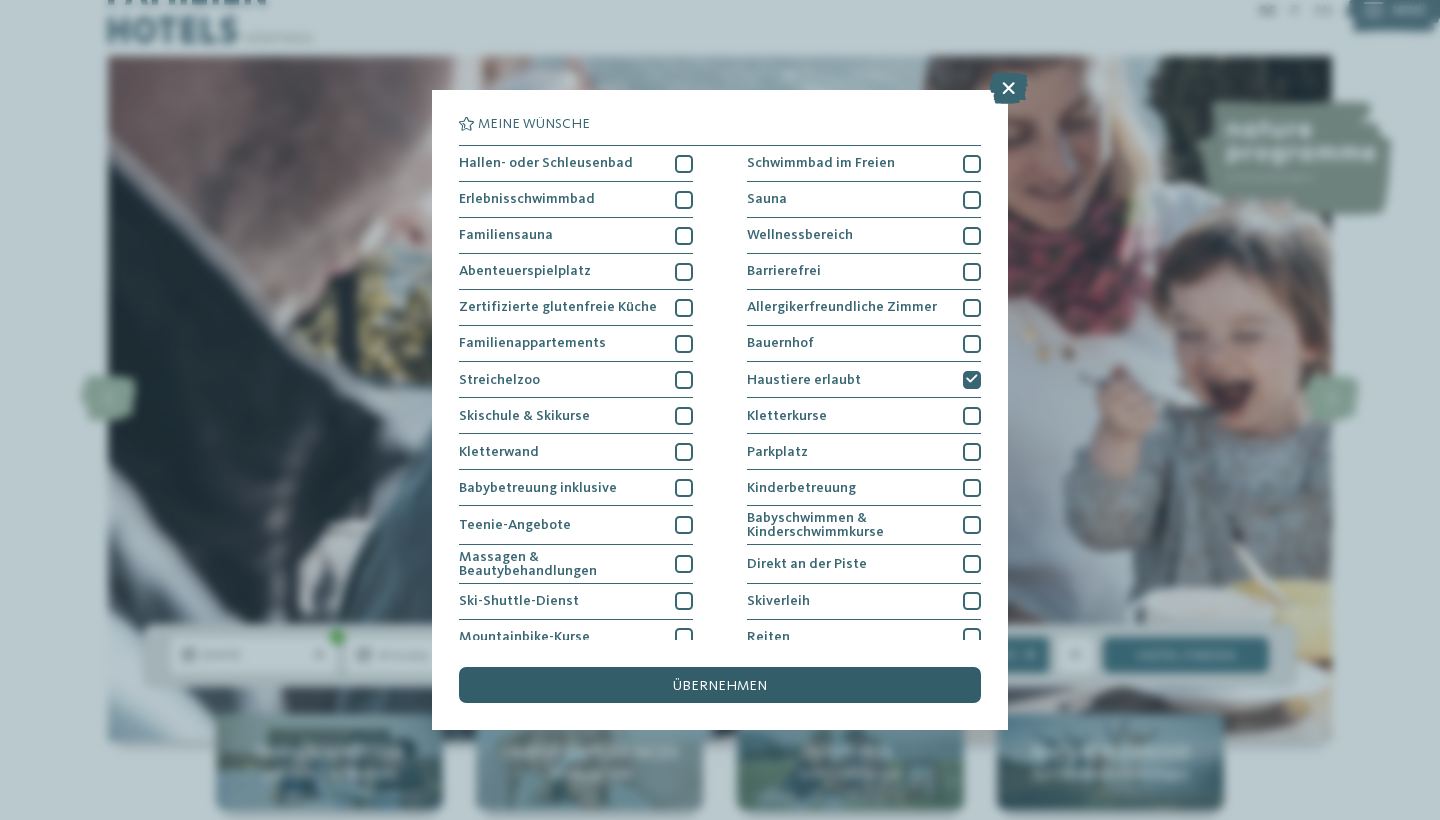 click on "übernehmen" at bounding box center (720, 685) 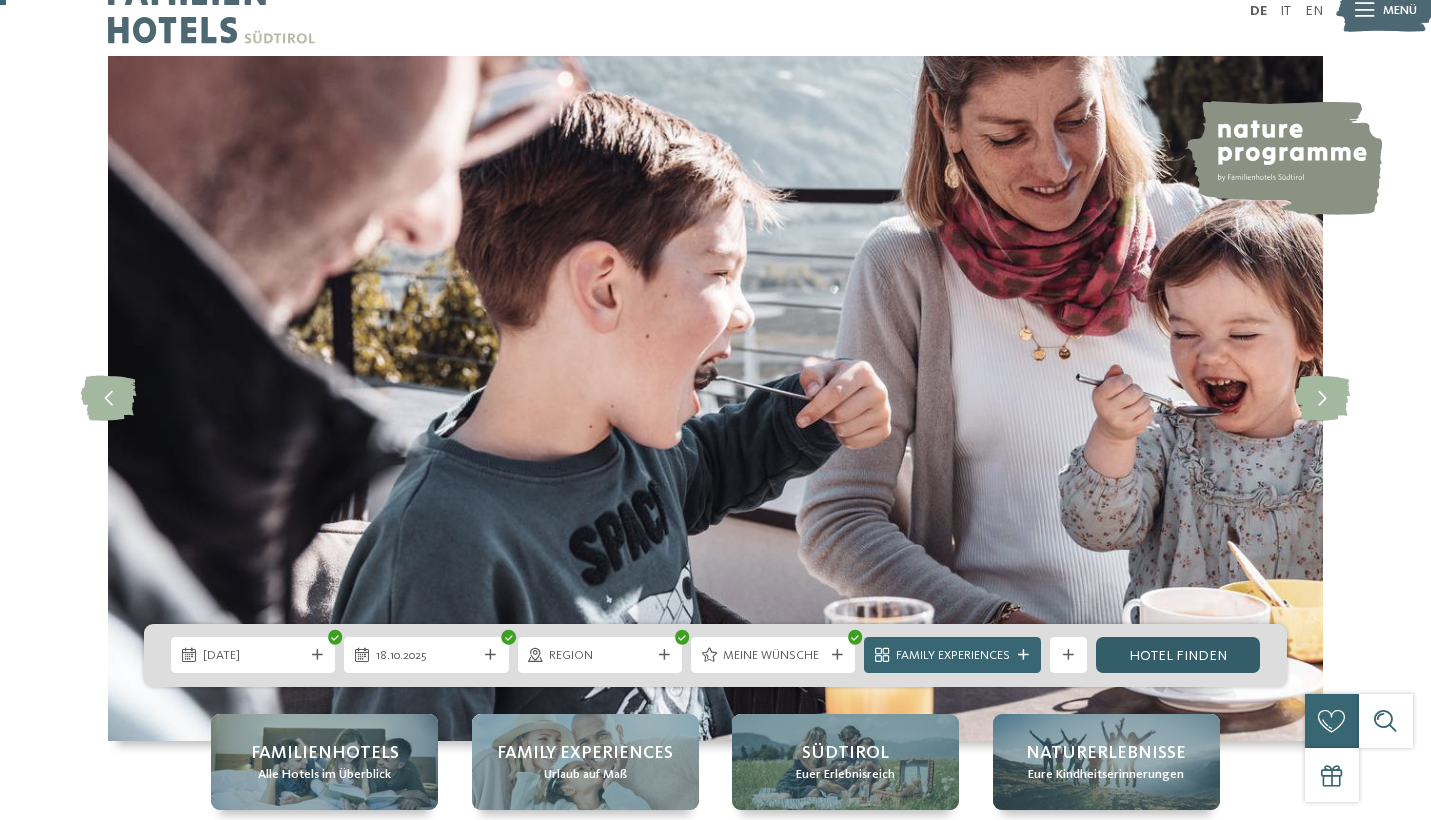 click on "Hotel finden" at bounding box center (1178, 655) 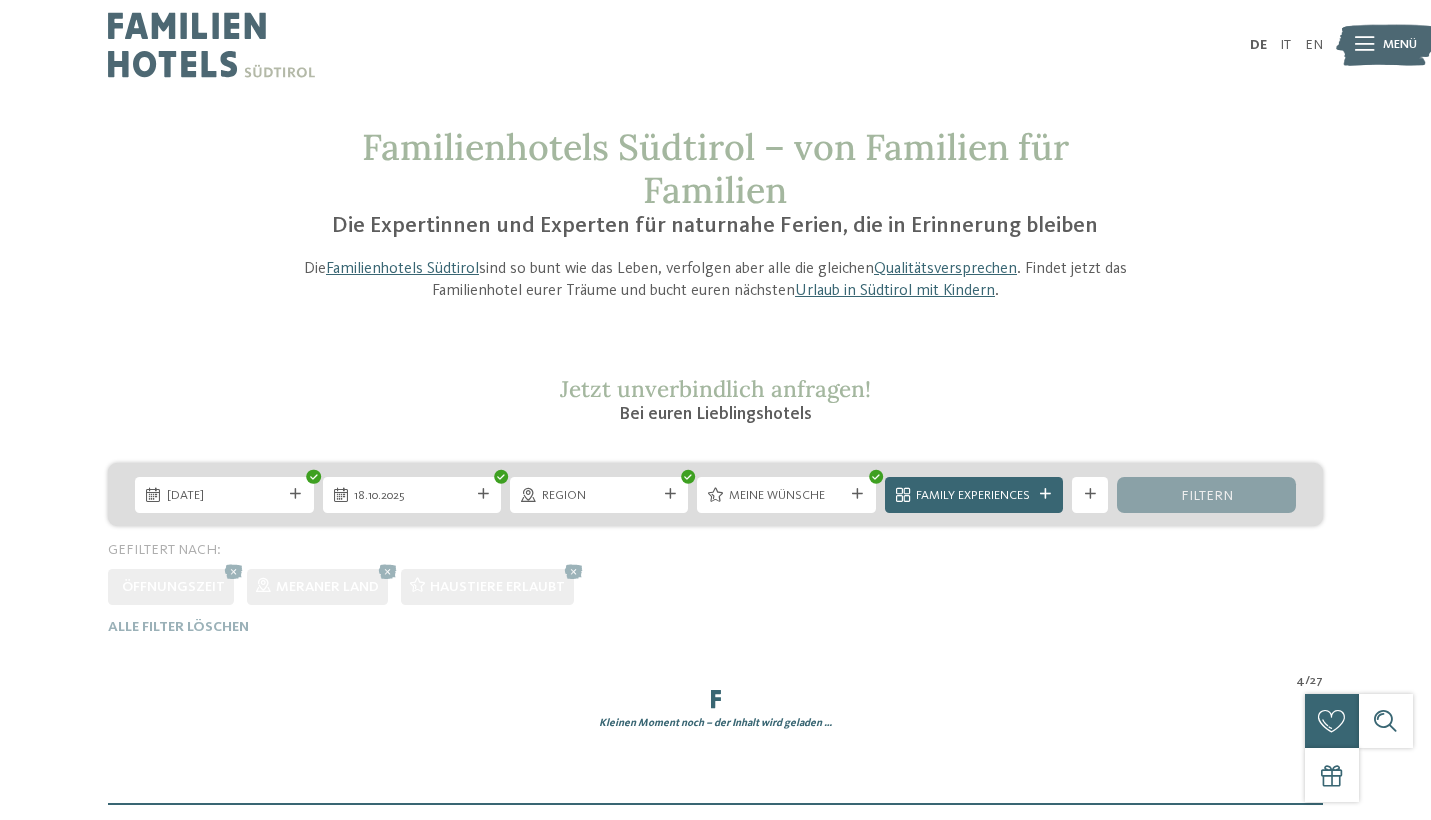 scroll, scrollTop: 0, scrollLeft: 0, axis: both 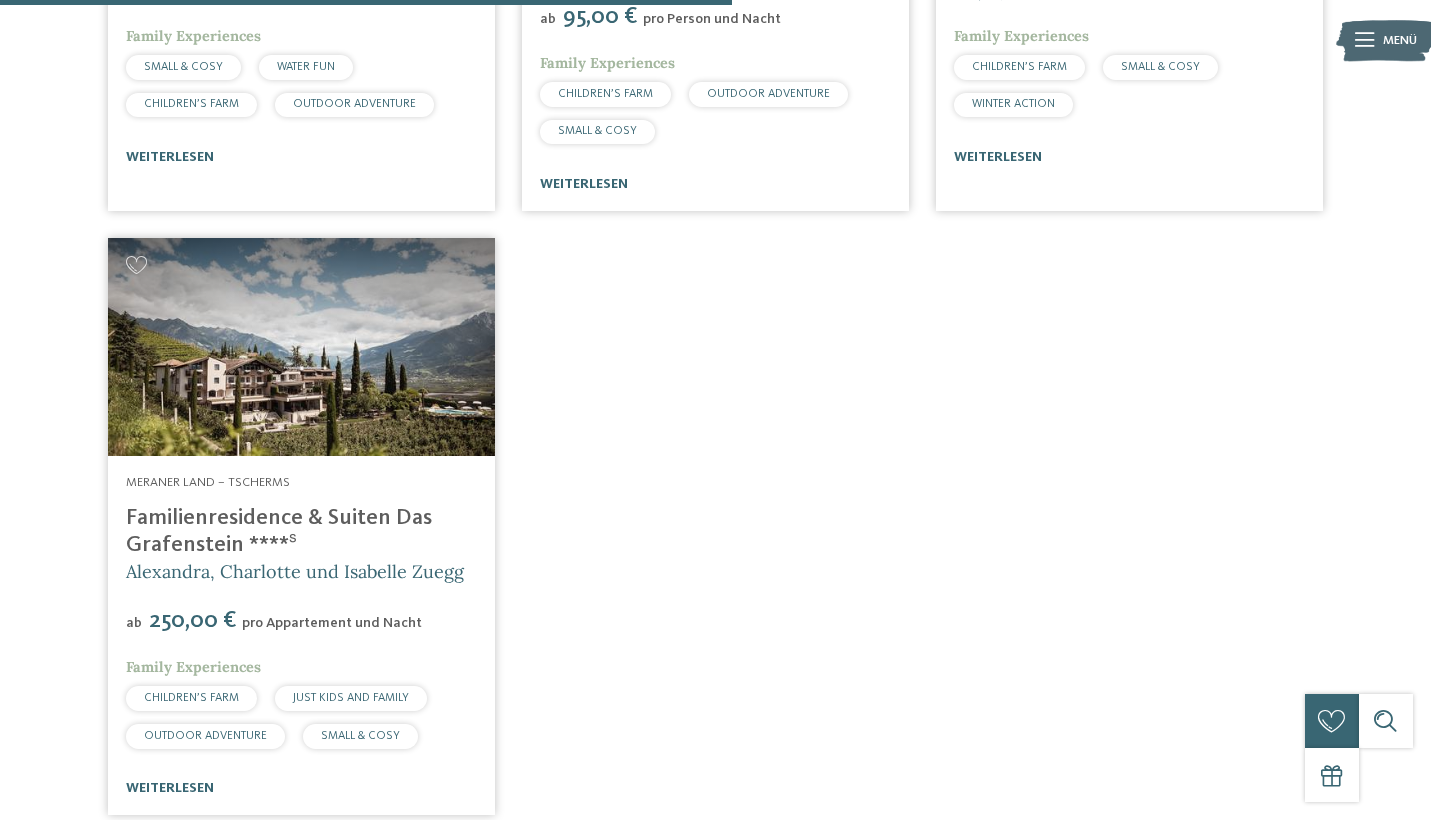 click at bounding box center (301, 347) 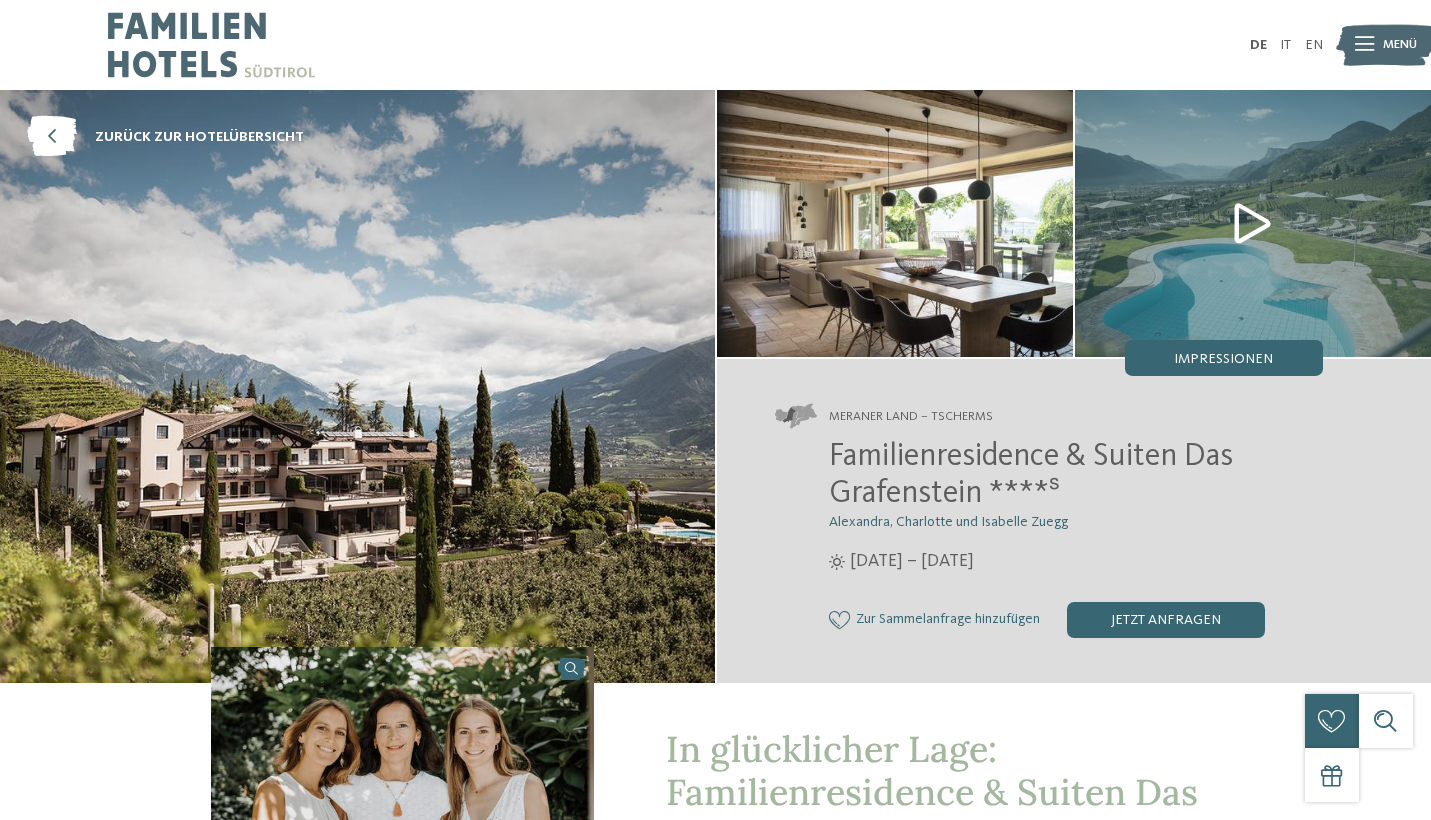 scroll, scrollTop: 0, scrollLeft: 0, axis: both 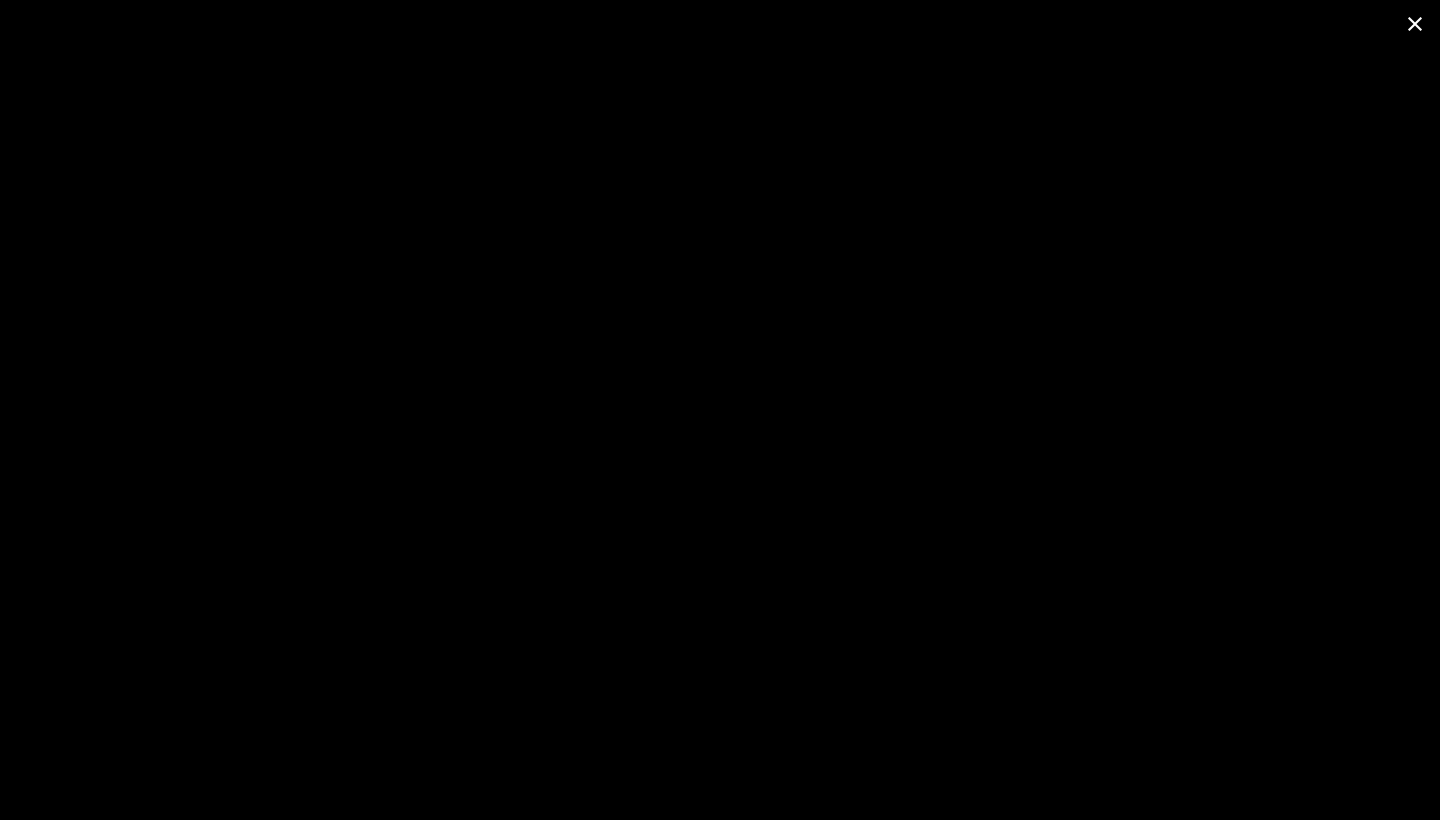click at bounding box center (1415, 23) 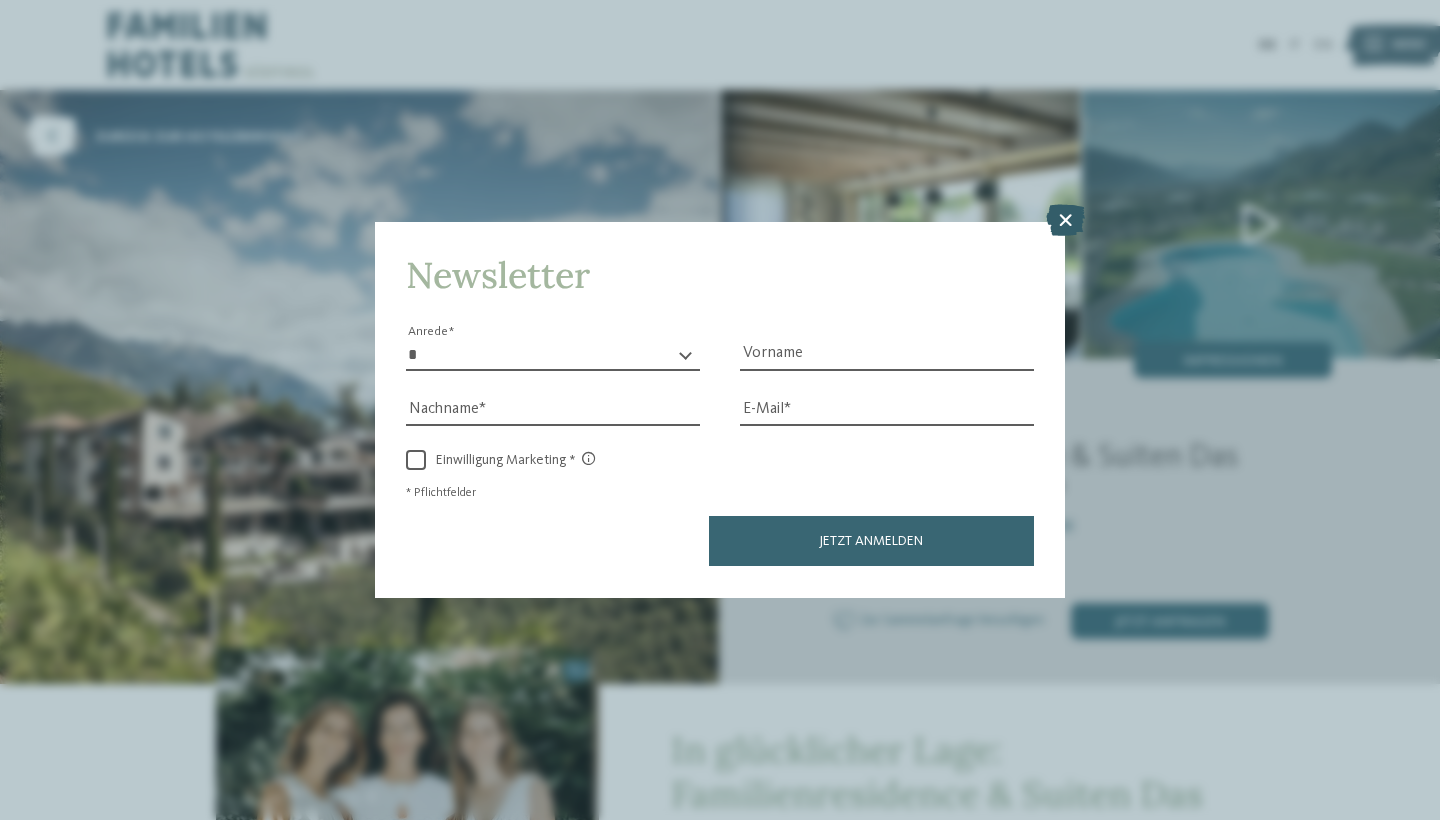 click at bounding box center (1065, 221) 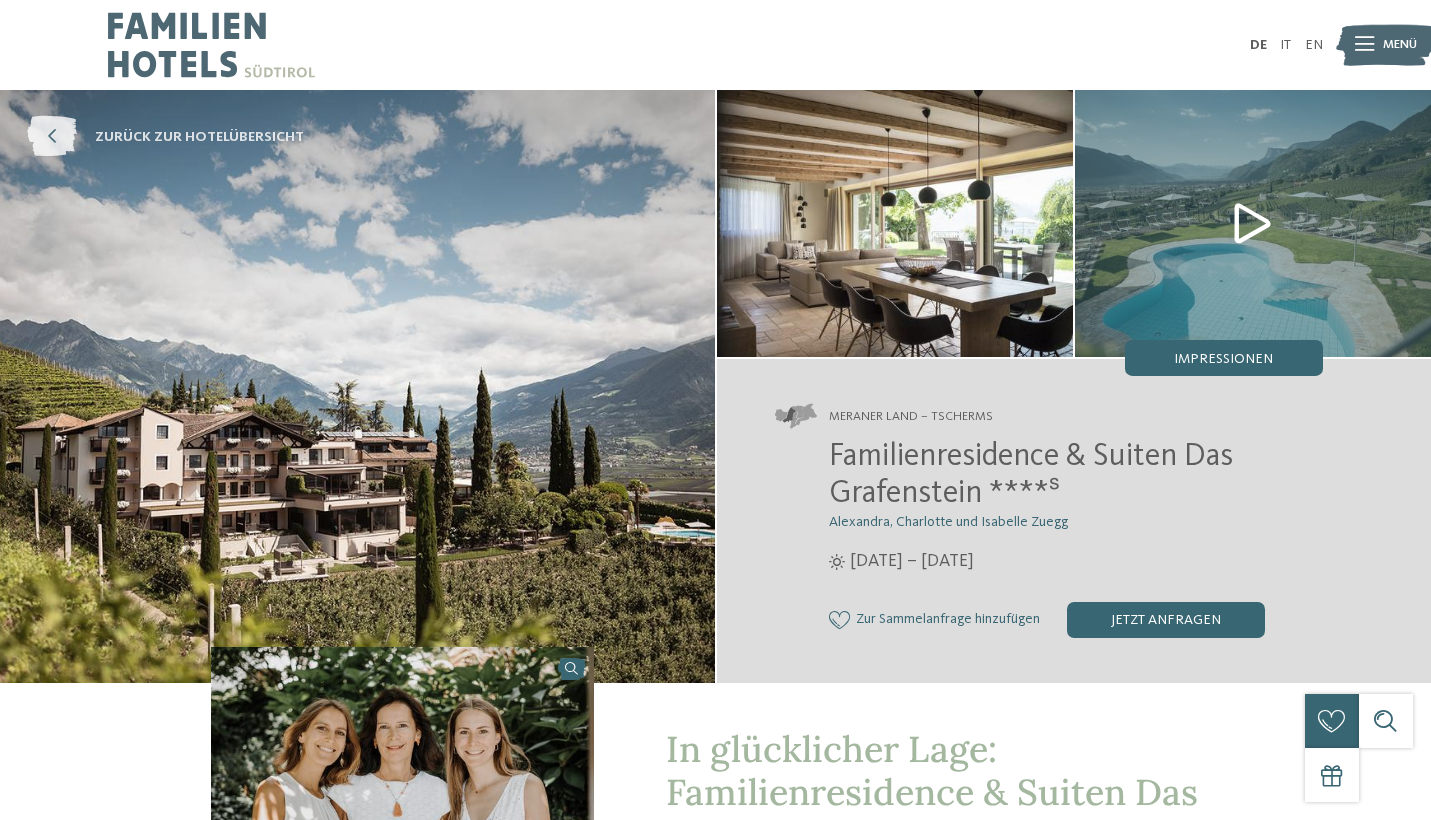 click at bounding box center [52, 137] 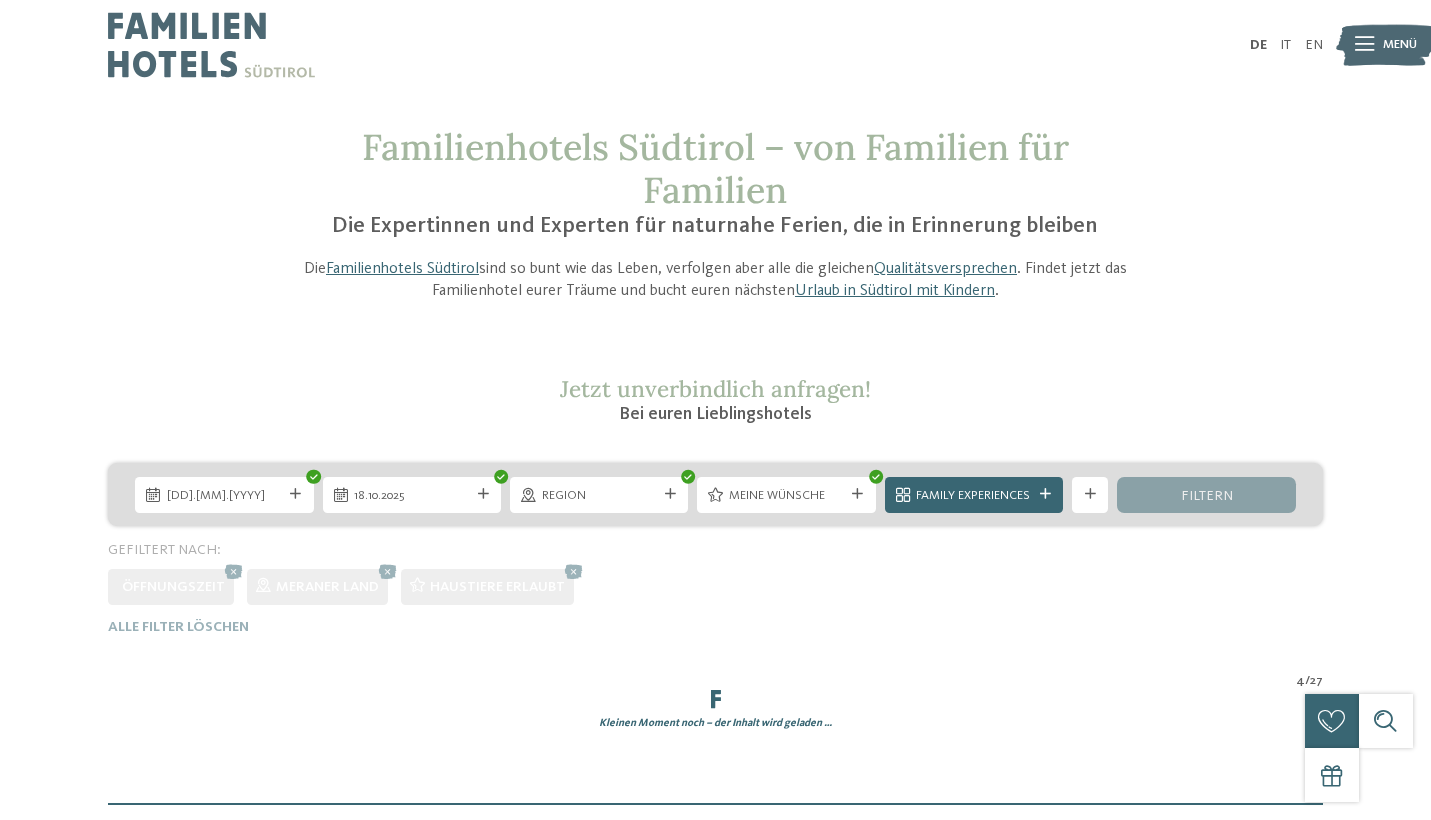 scroll, scrollTop: 0, scrollLeft: 0, axis: both 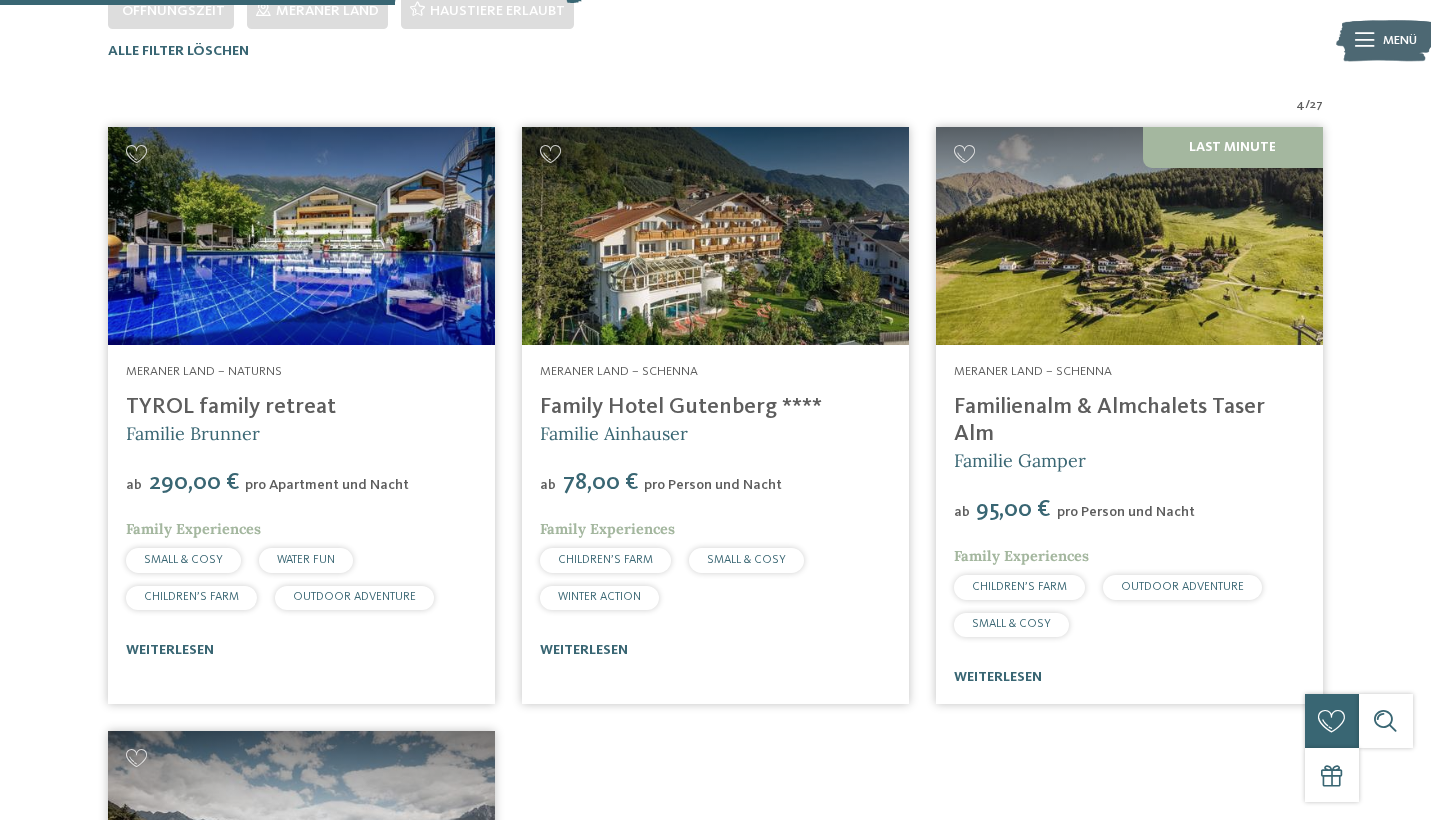 click at bounding box center [301, 236] 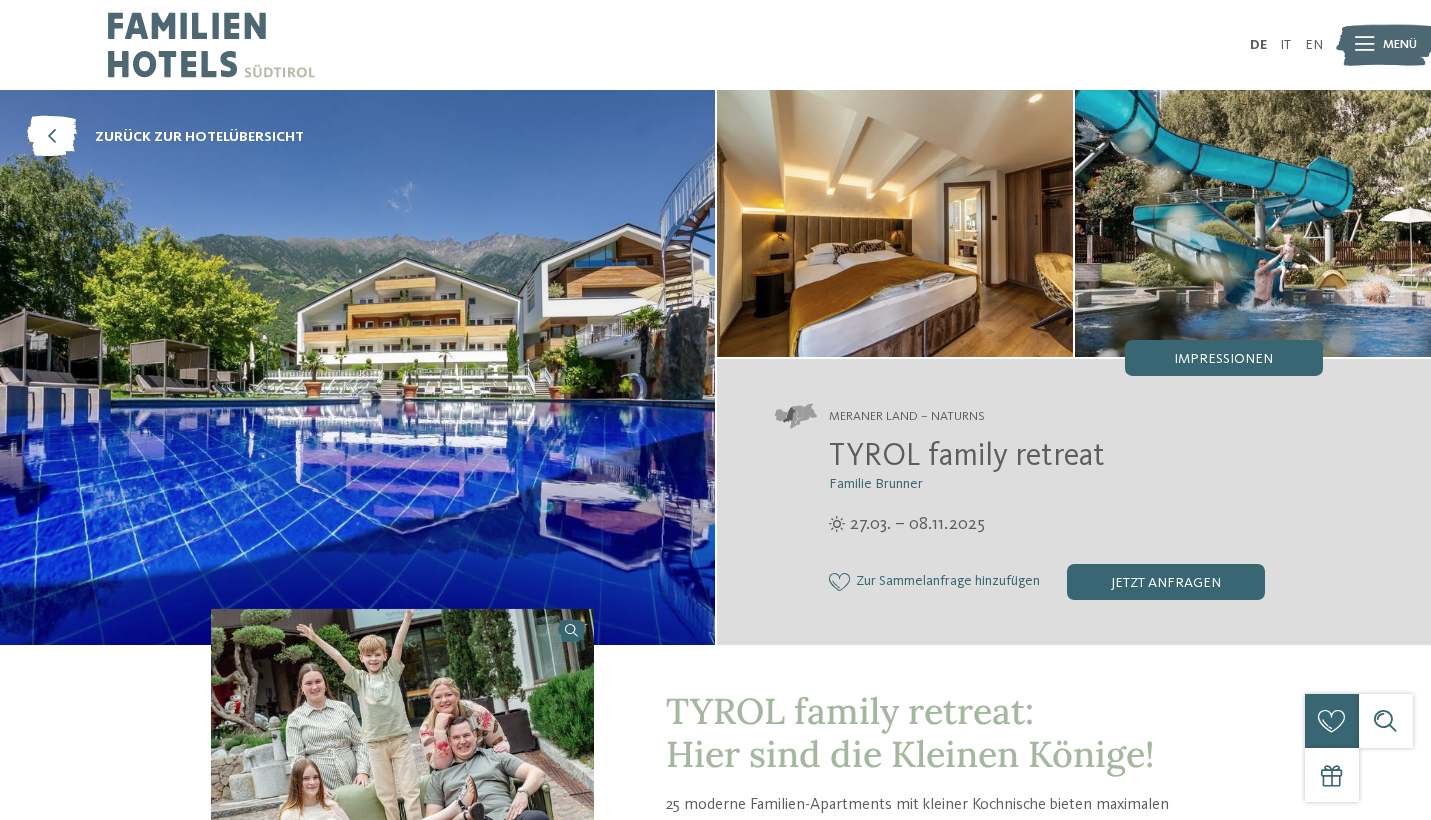 scroll, scrollTop: 0, scrollLeft: 0, axis: both 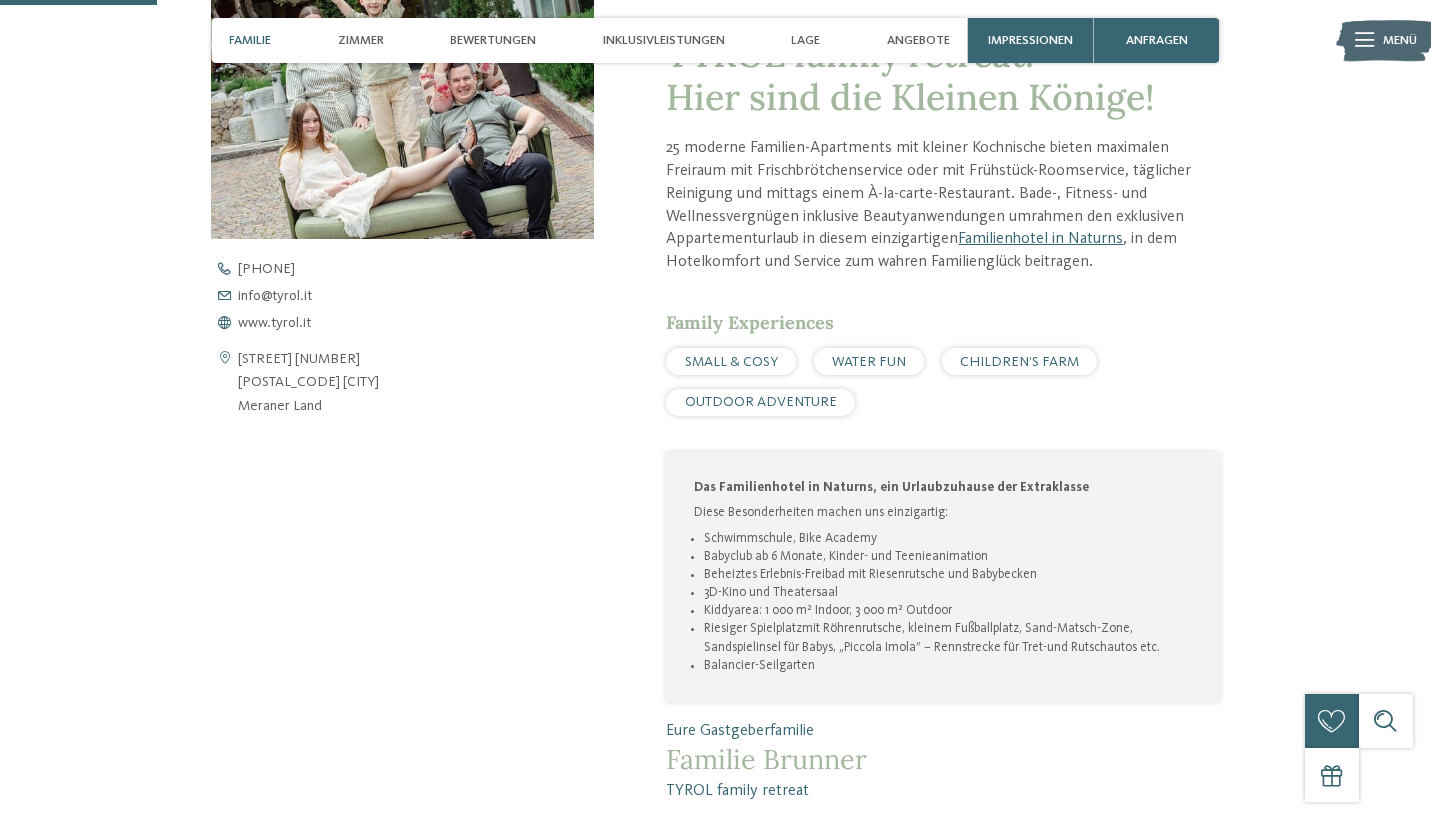 click on "SMALL & COSY" at bounding box center [731, 362] 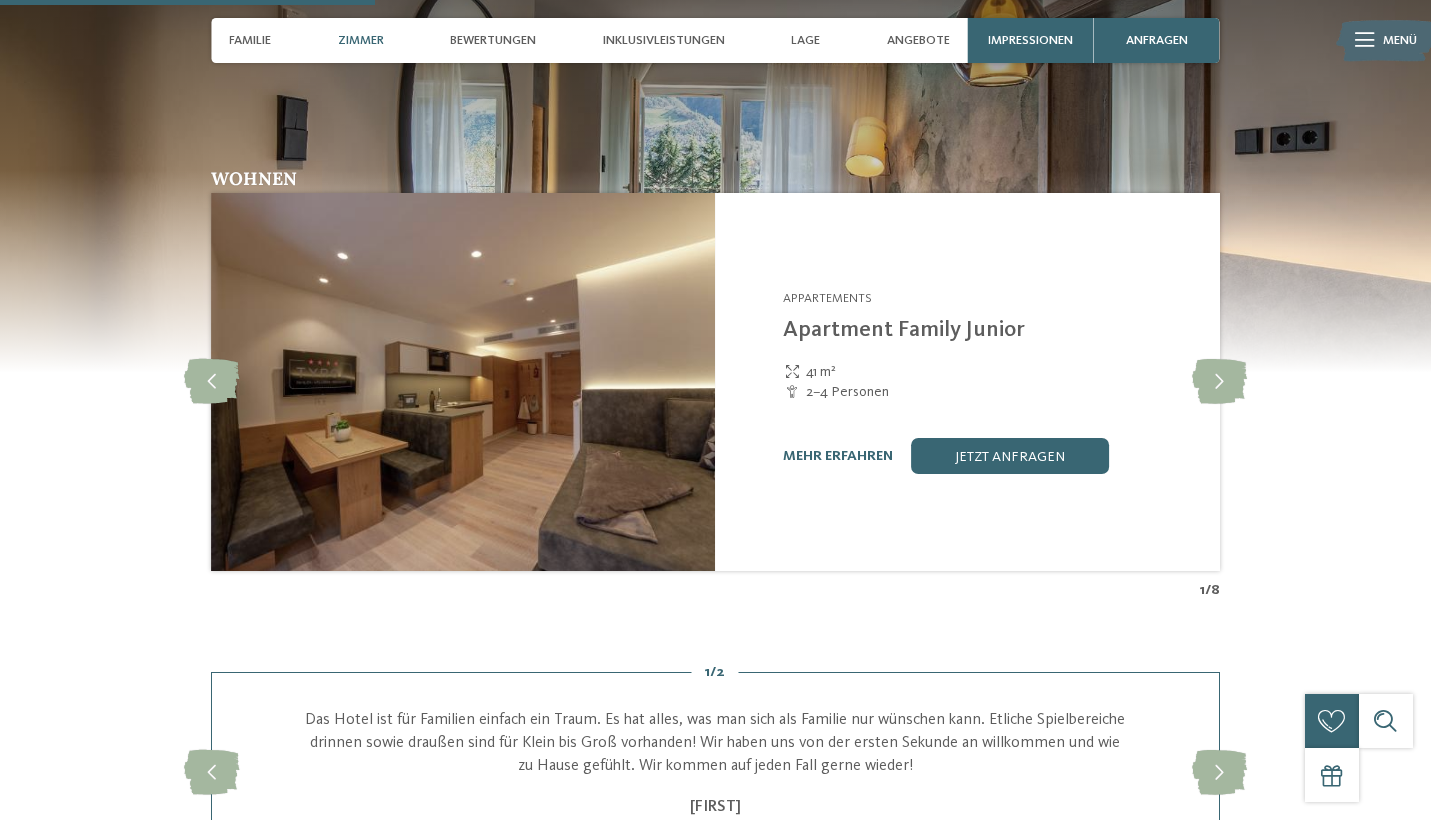 scroll, scrollTop: 1578, scrollLeft: 0, axis: vertical 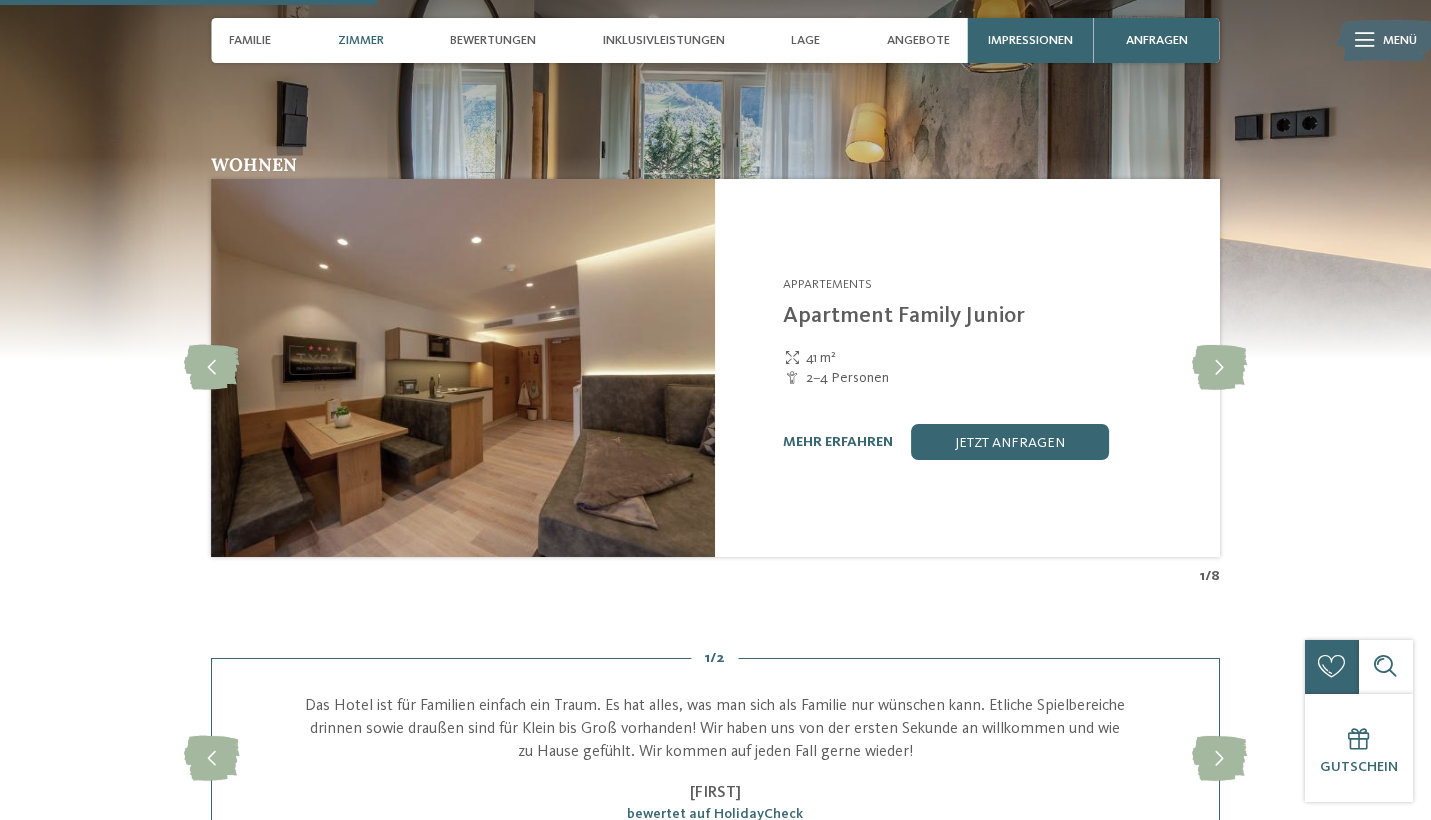 click on "mehr erfahren
jetzt anfragen" at bounding box center [990, 442] 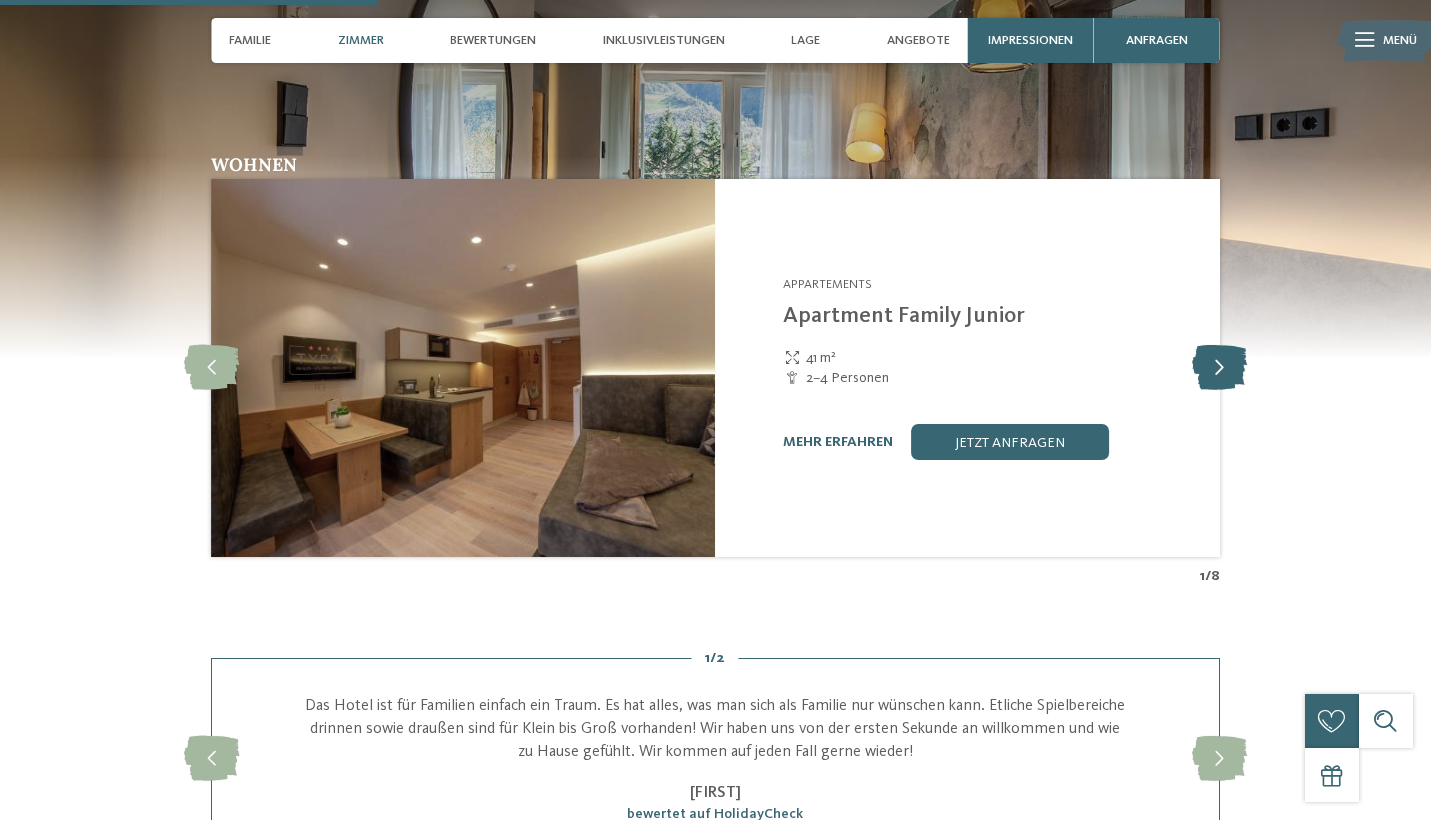 click at bounding box center (1219, 368) 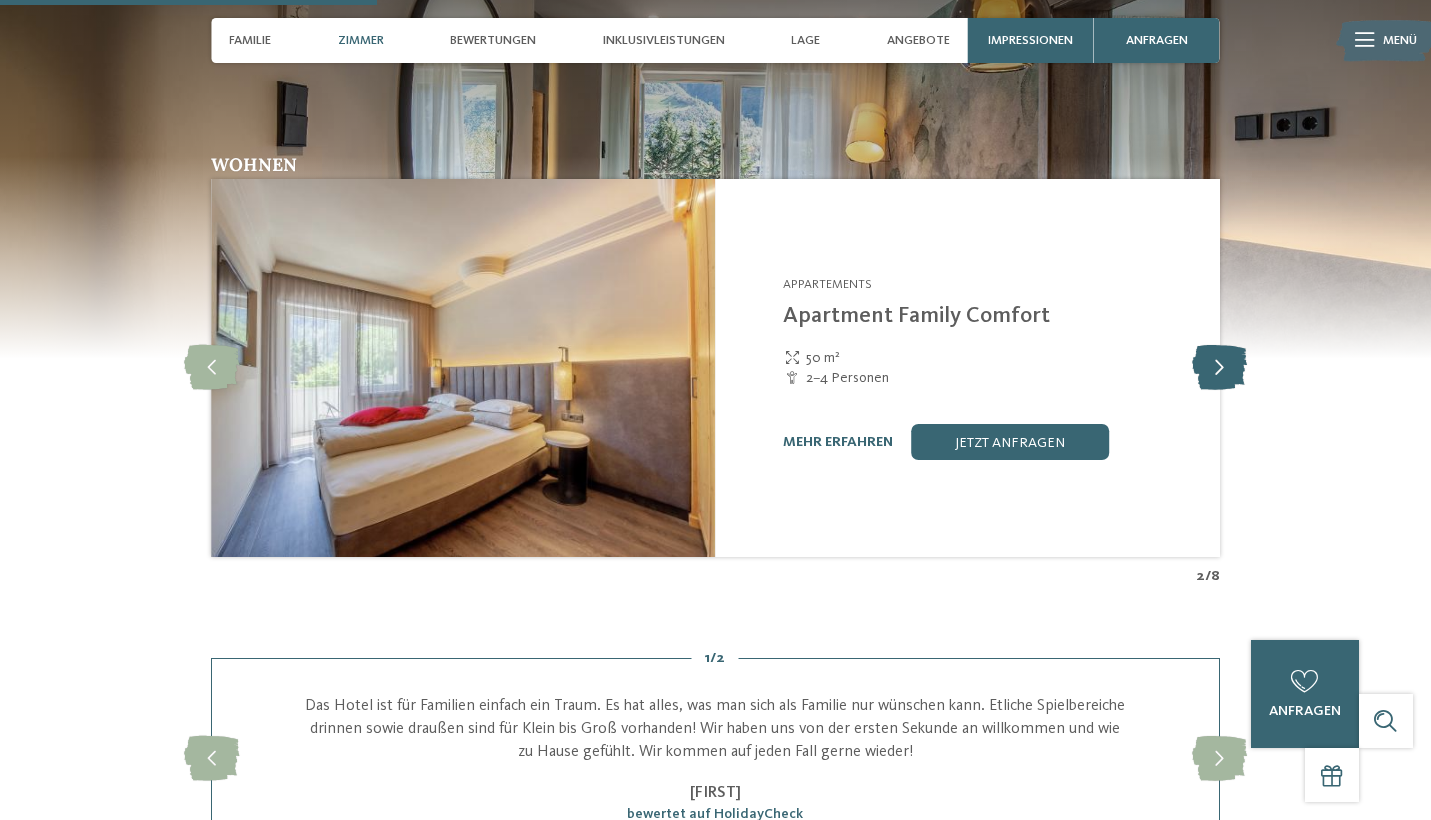 click at bounding box center [1219, 368] 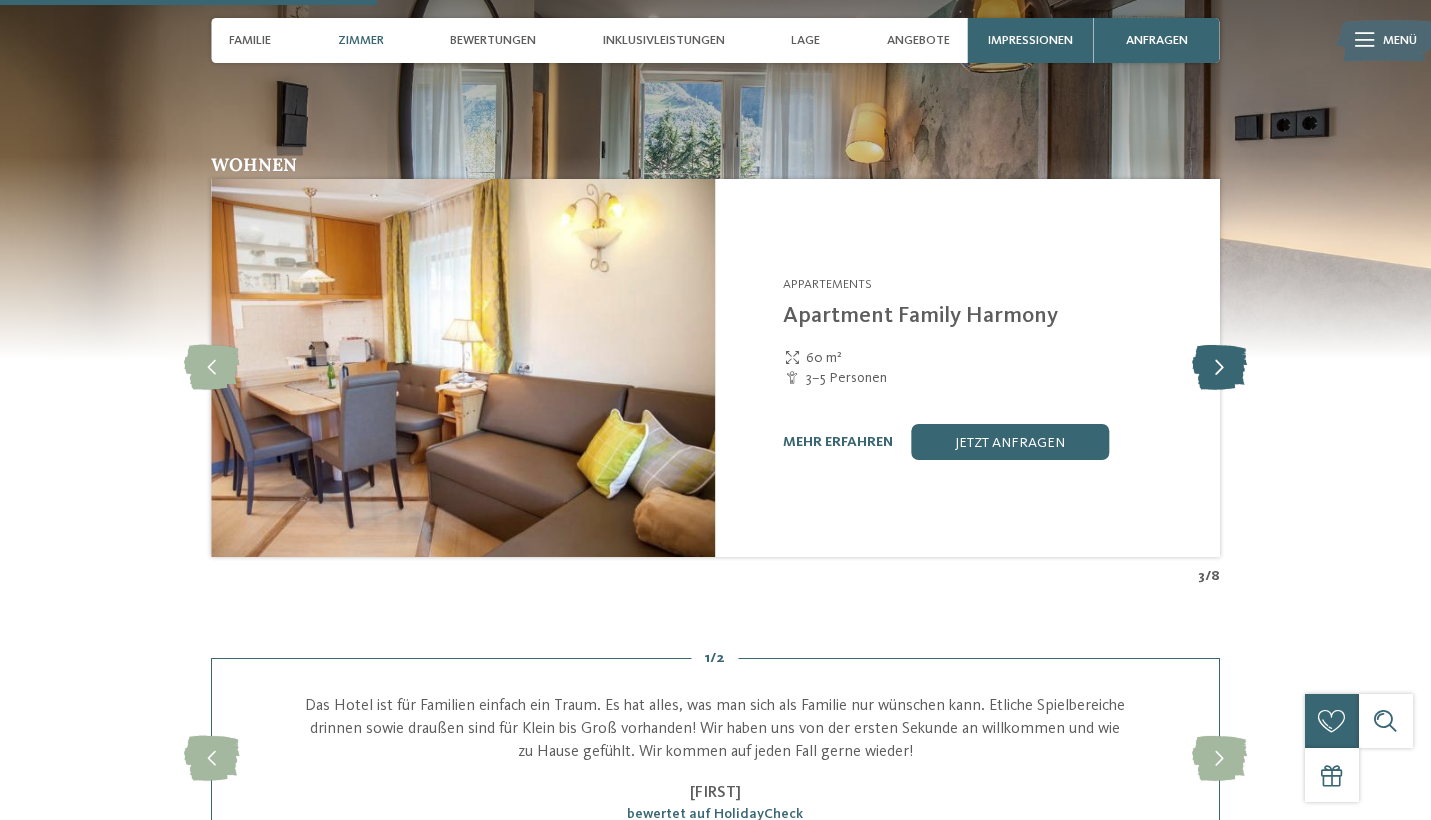 click at bounding box center (1219, 368) 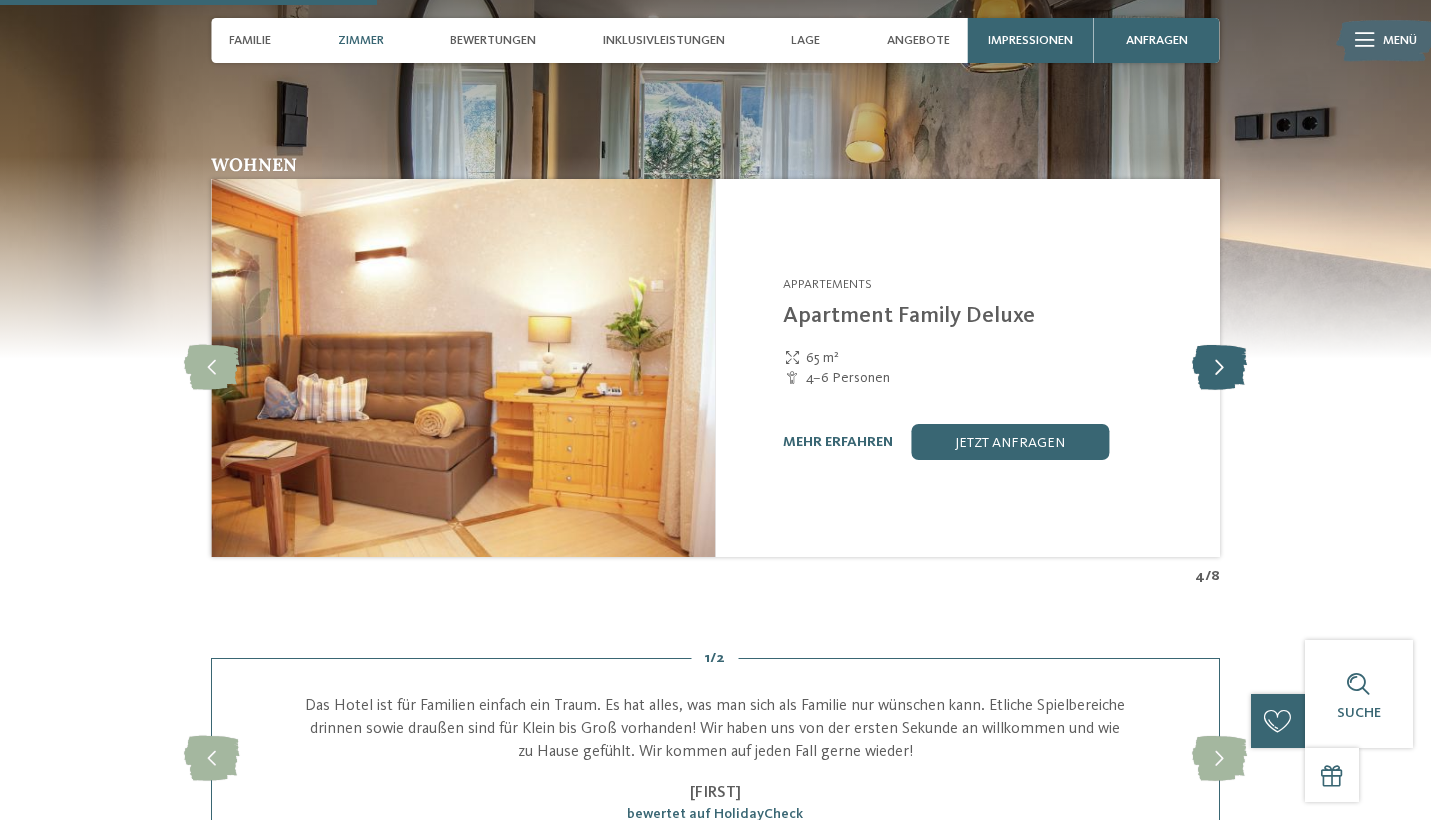 click at bounding box center [1219, 368] 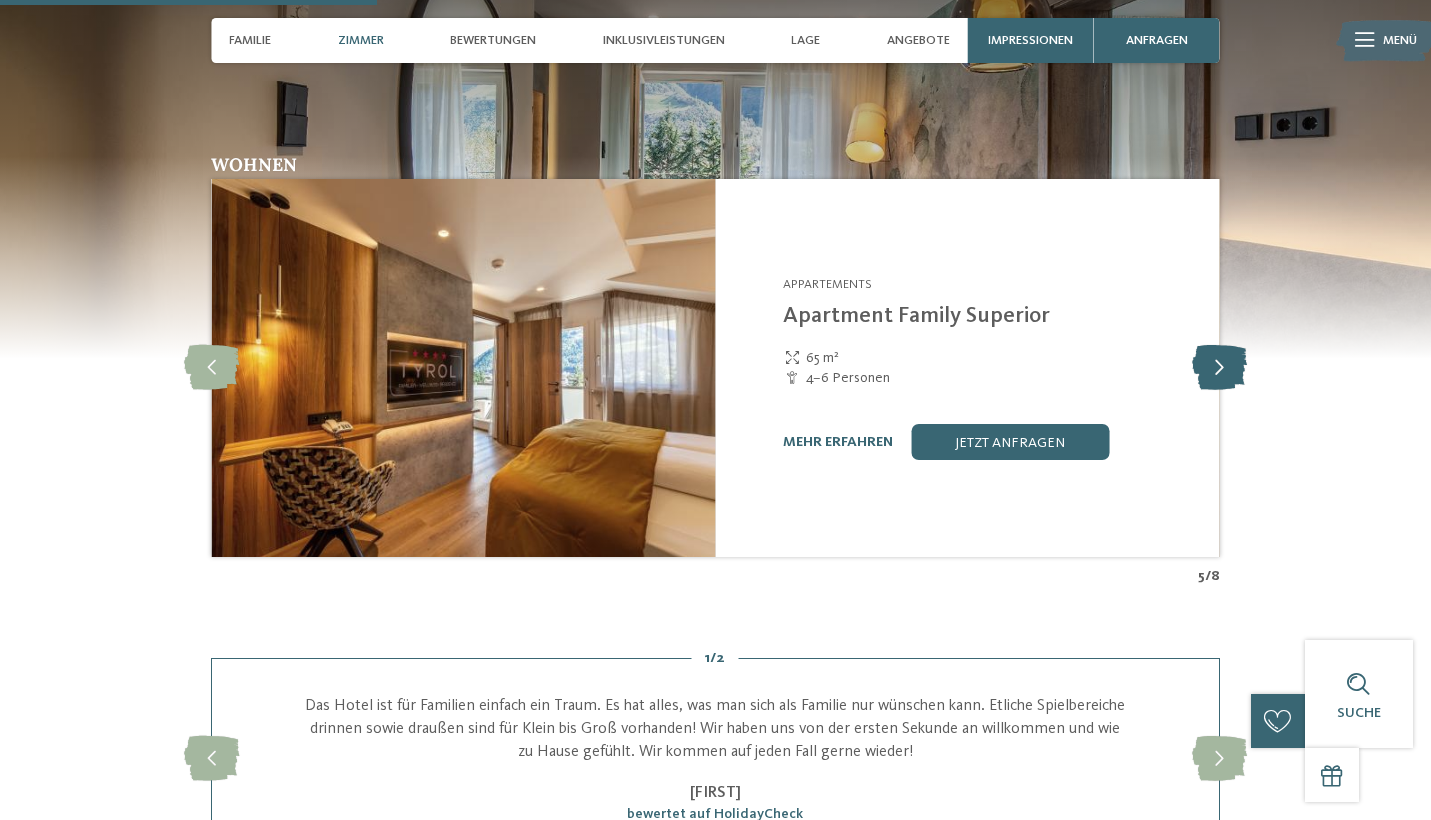 click at bounding box center [1219, 368] 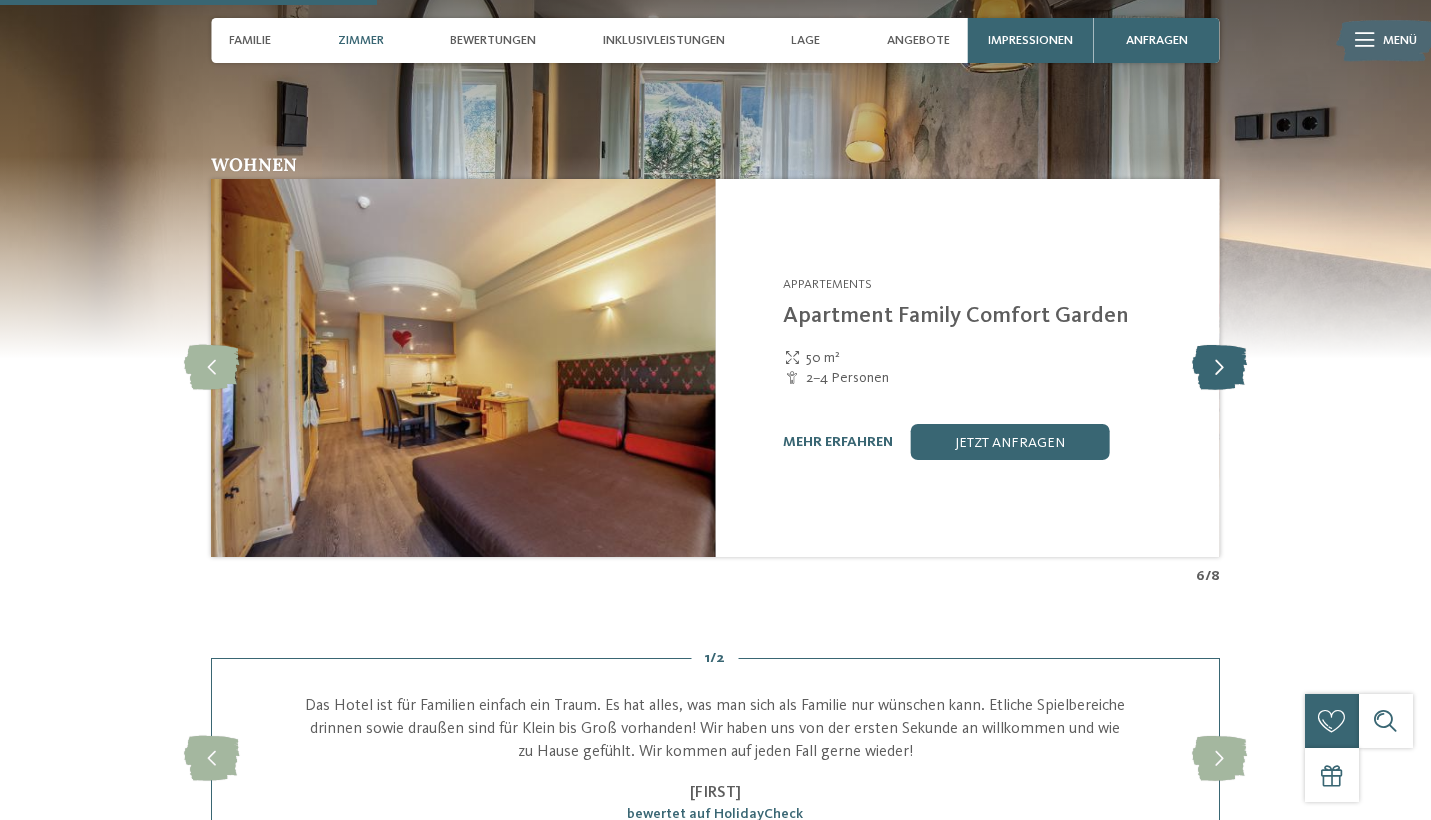 click at bounding box center (1219, 368) 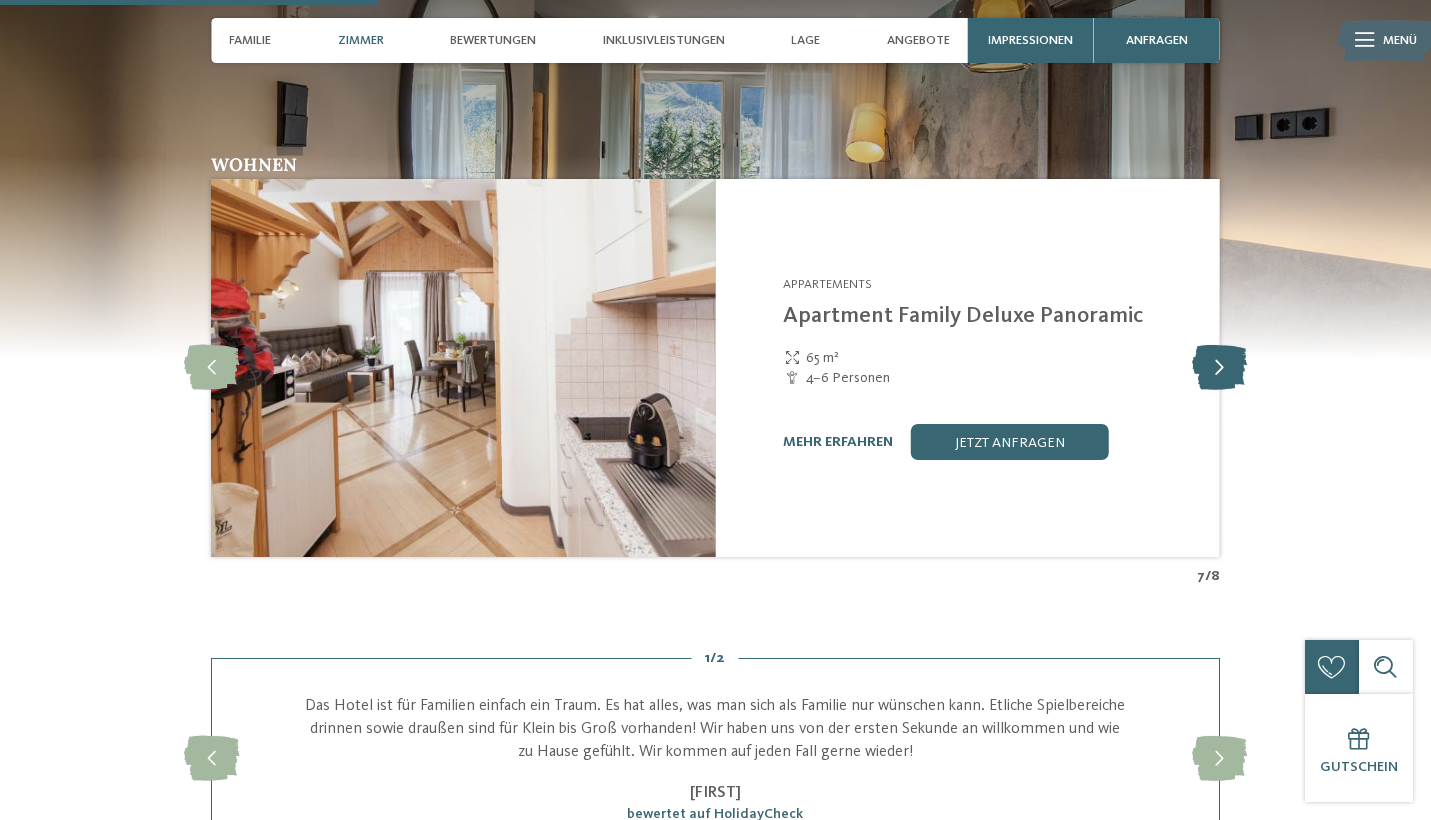 click at bounding box center [1219, 368] 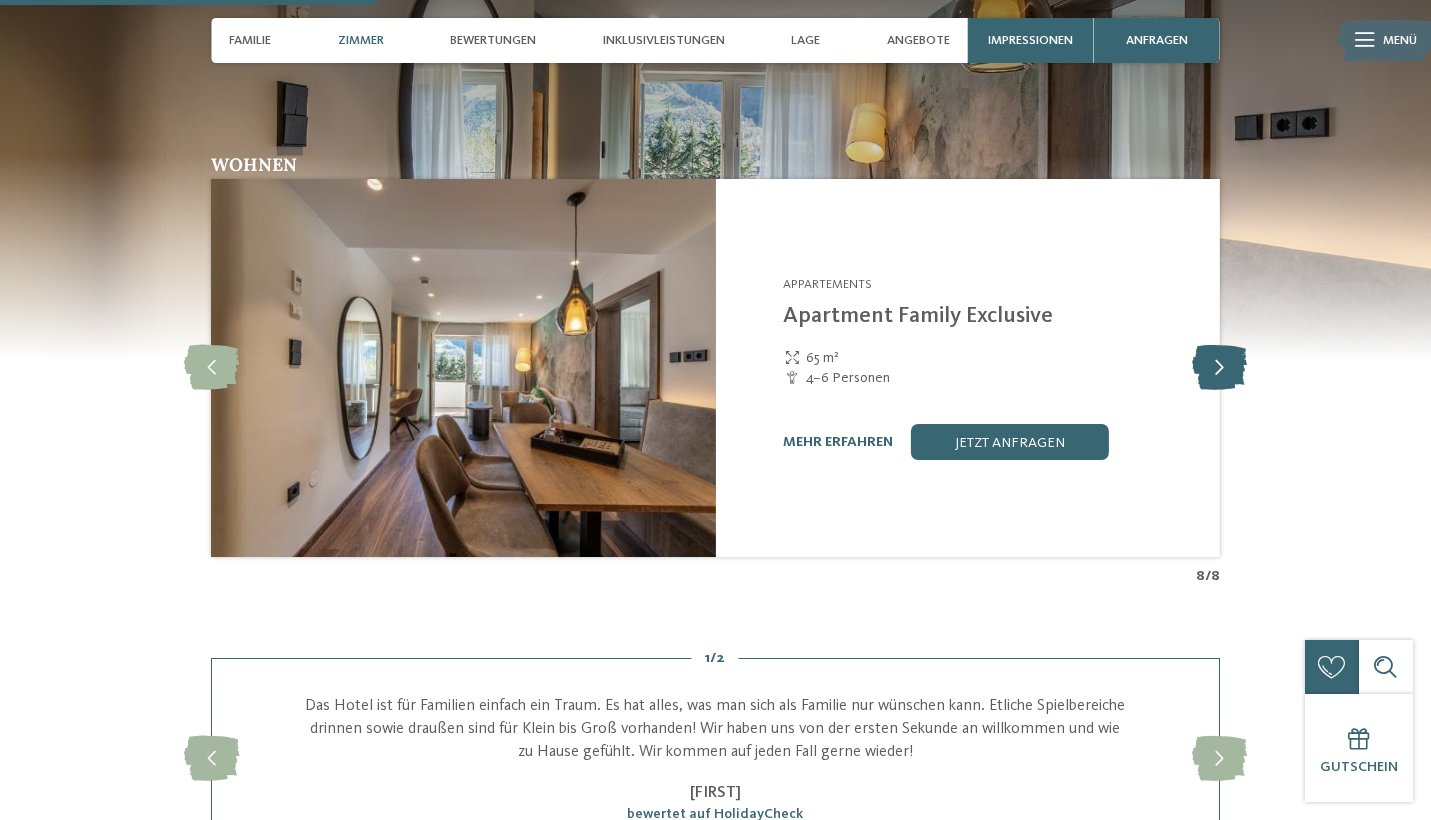 click at bounding box center [1219, 368] 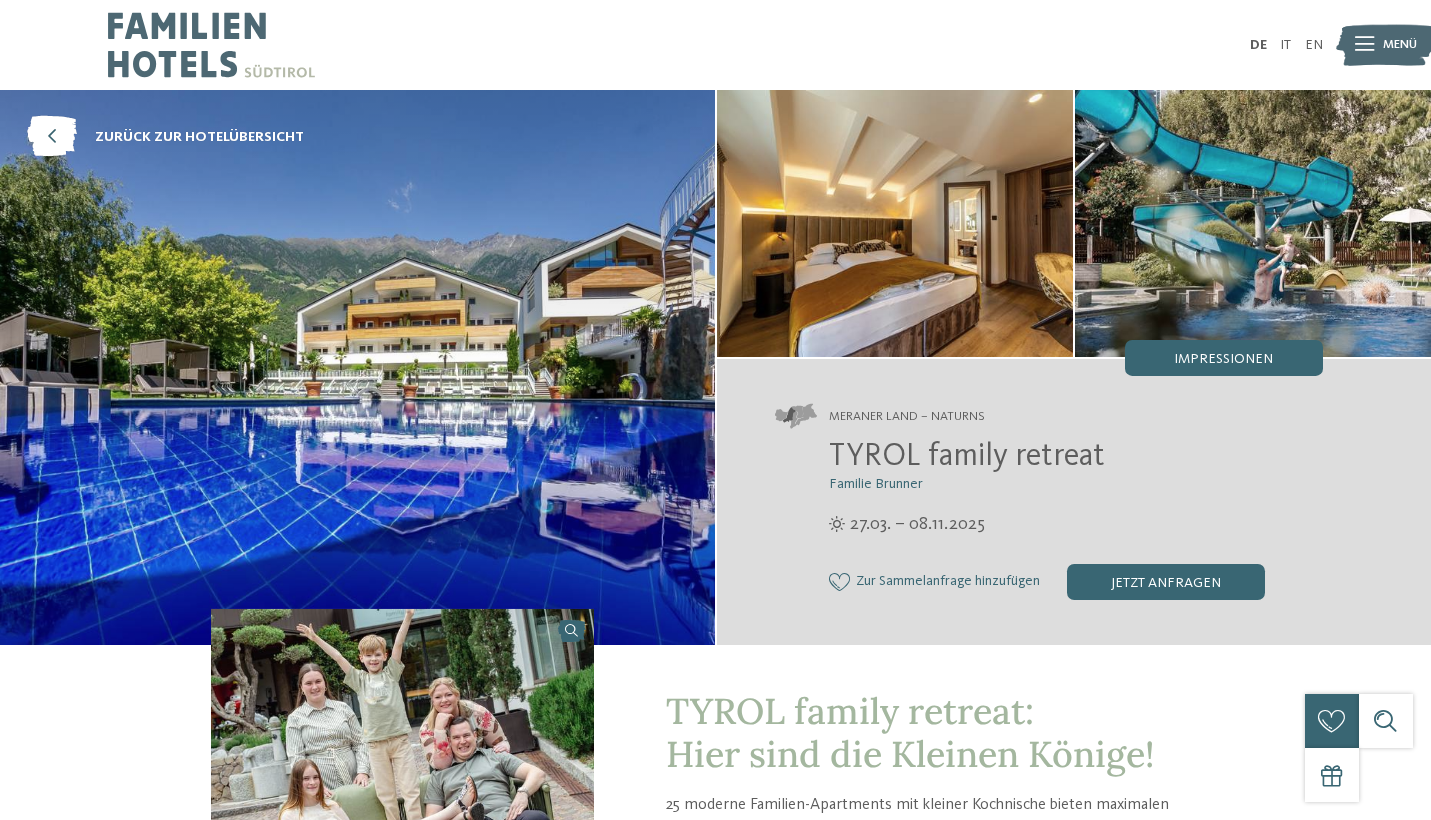 scroll, scrollTop: 0, scrollLeft: 0, axis: both 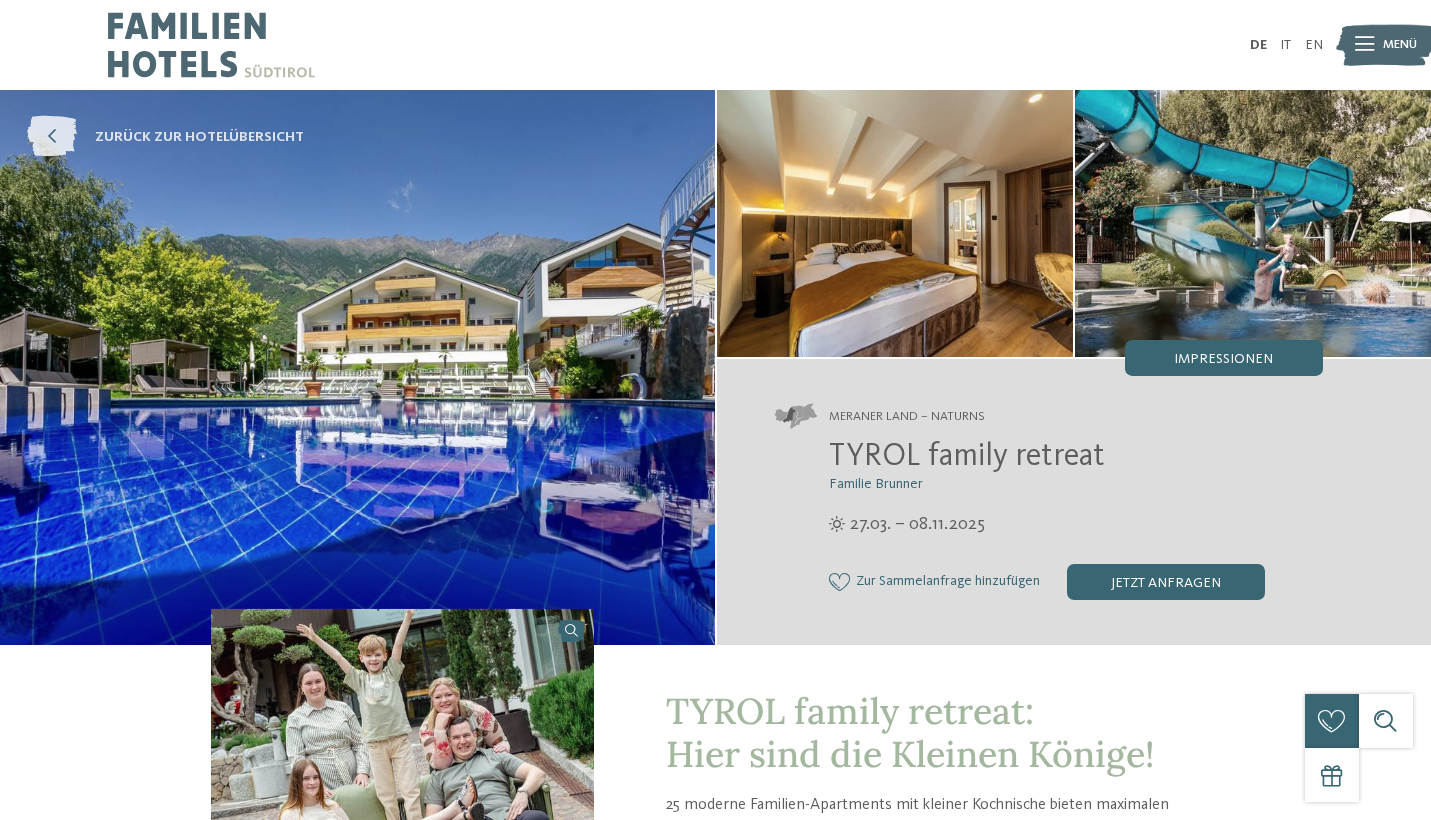 click at bounding box center [52, 137] 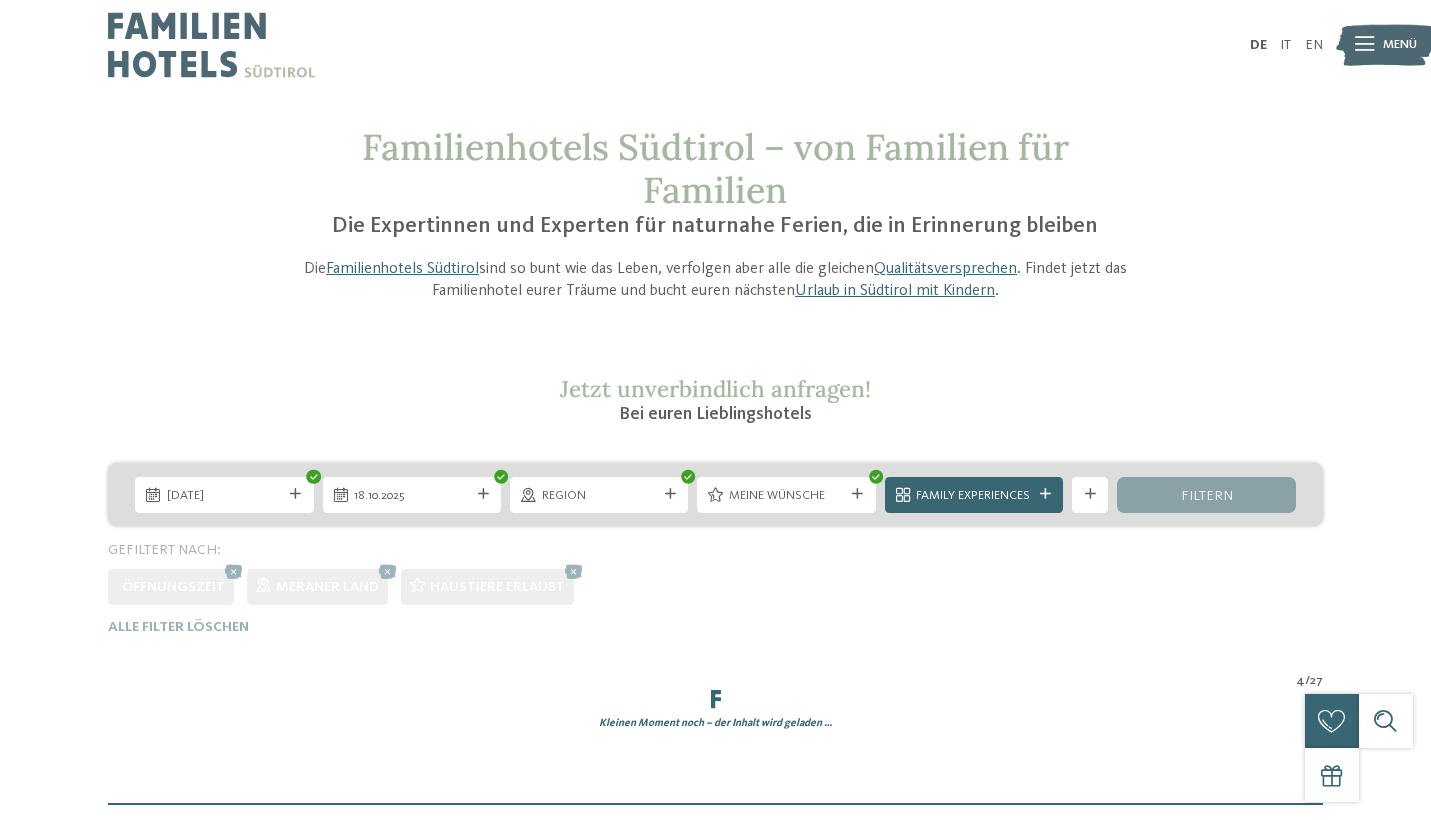 scroll, scrollTop: 0, scrollLeft: 0, axis: both 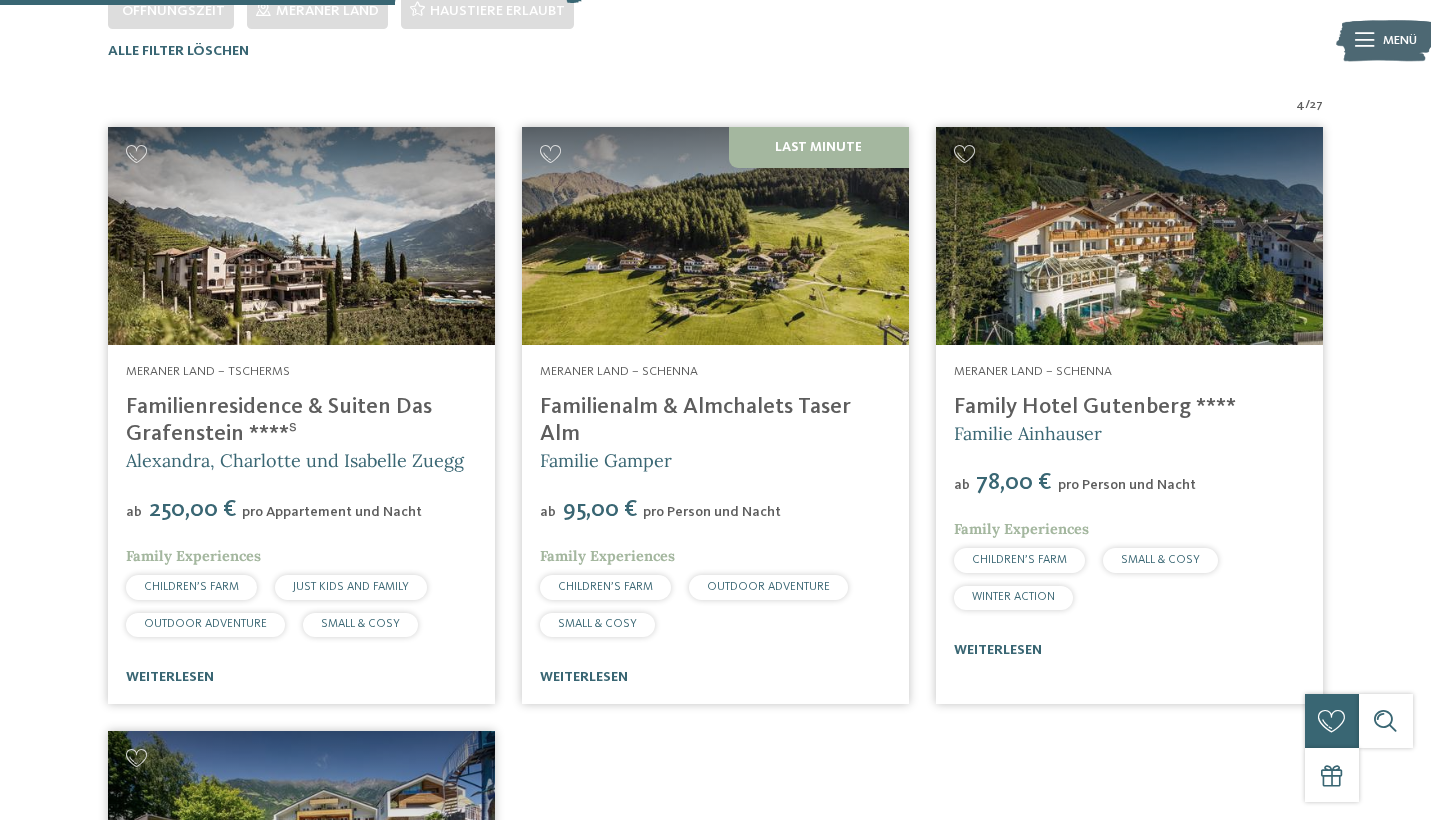 click on "Familie Gamper" at bounding box center [606, 460] 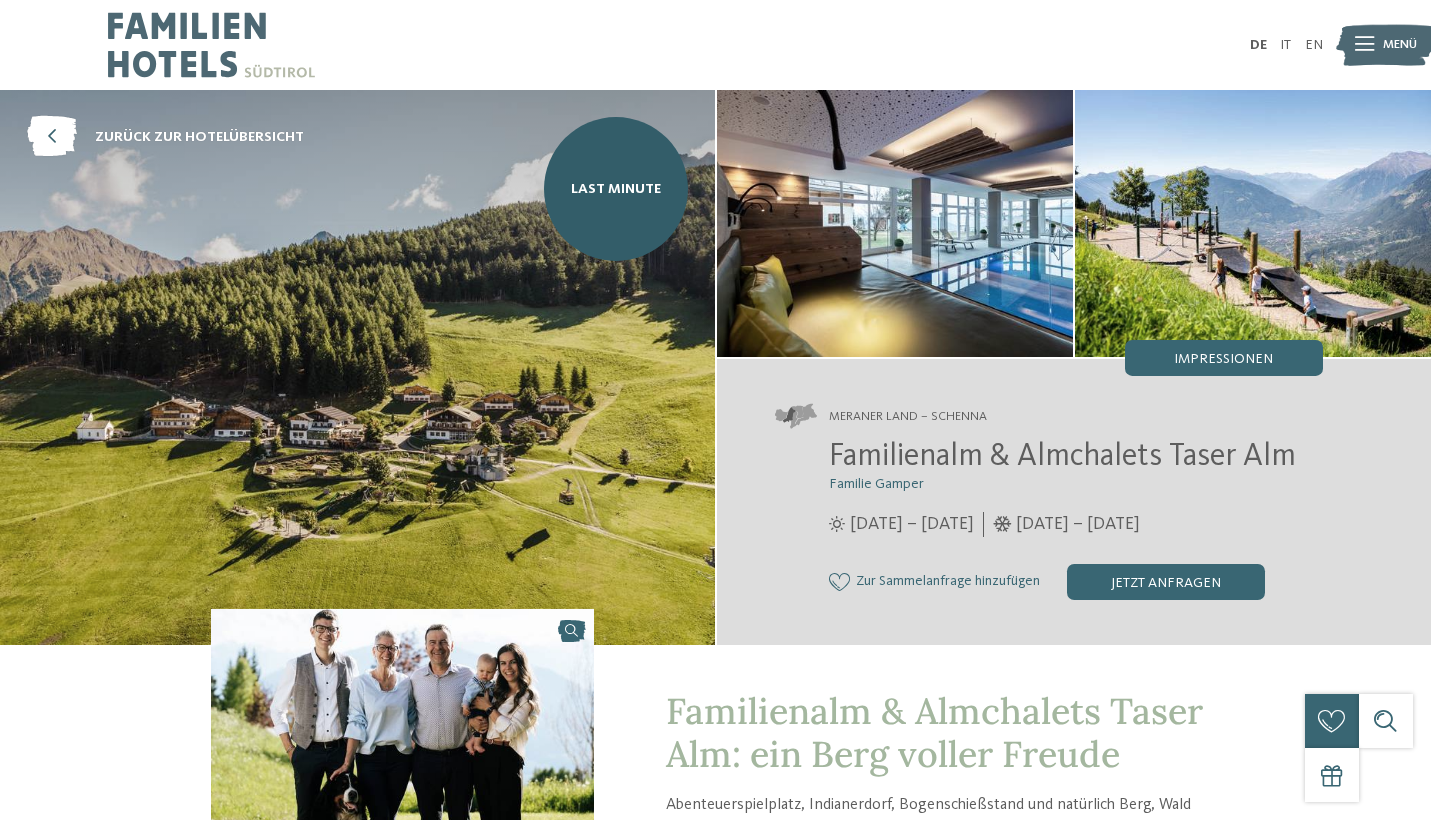 scroll, scrollTop: 0, scrollLeft: 0, axis: both 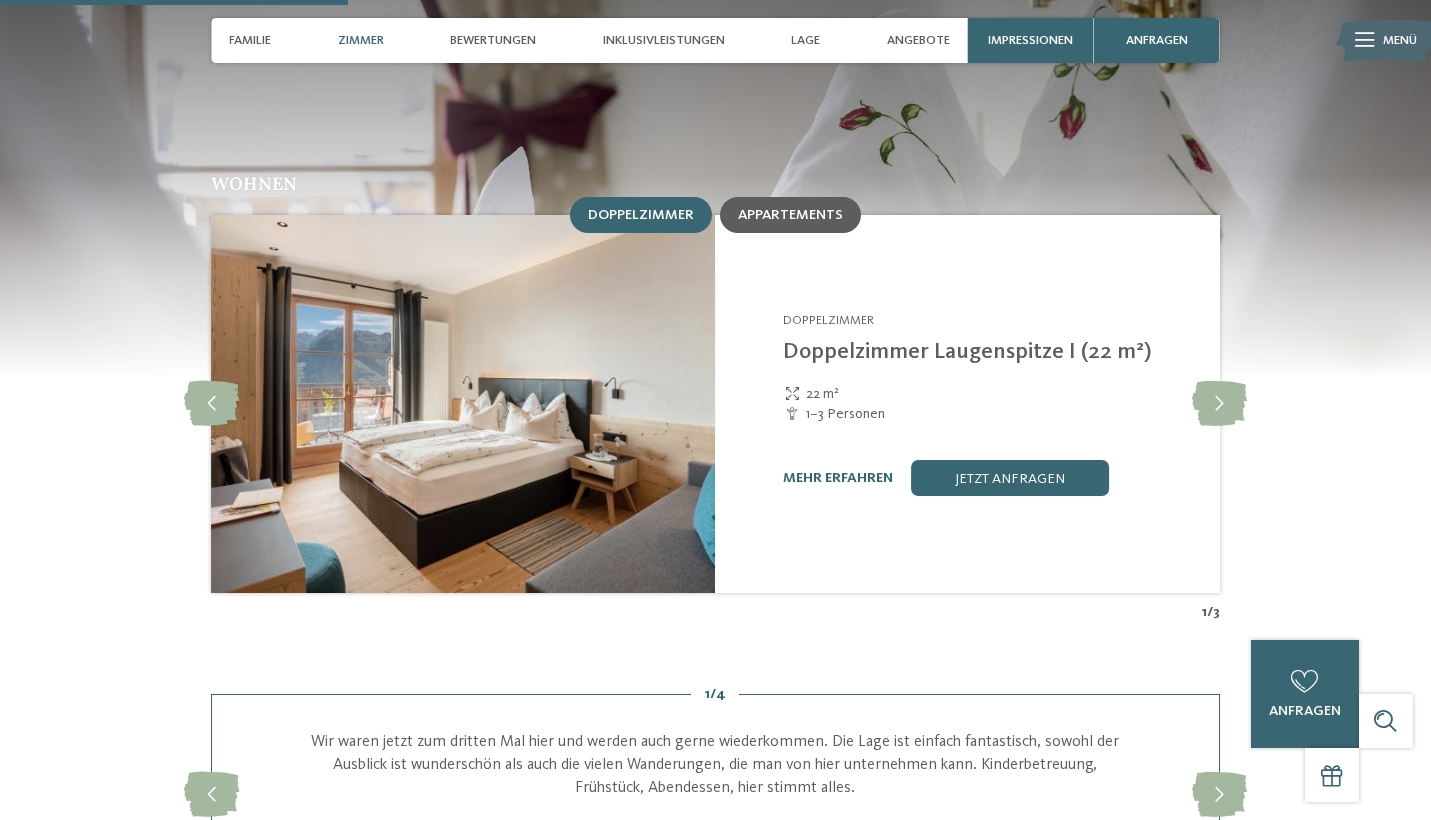 click on "Appartements" at bounding box center [790, 215] 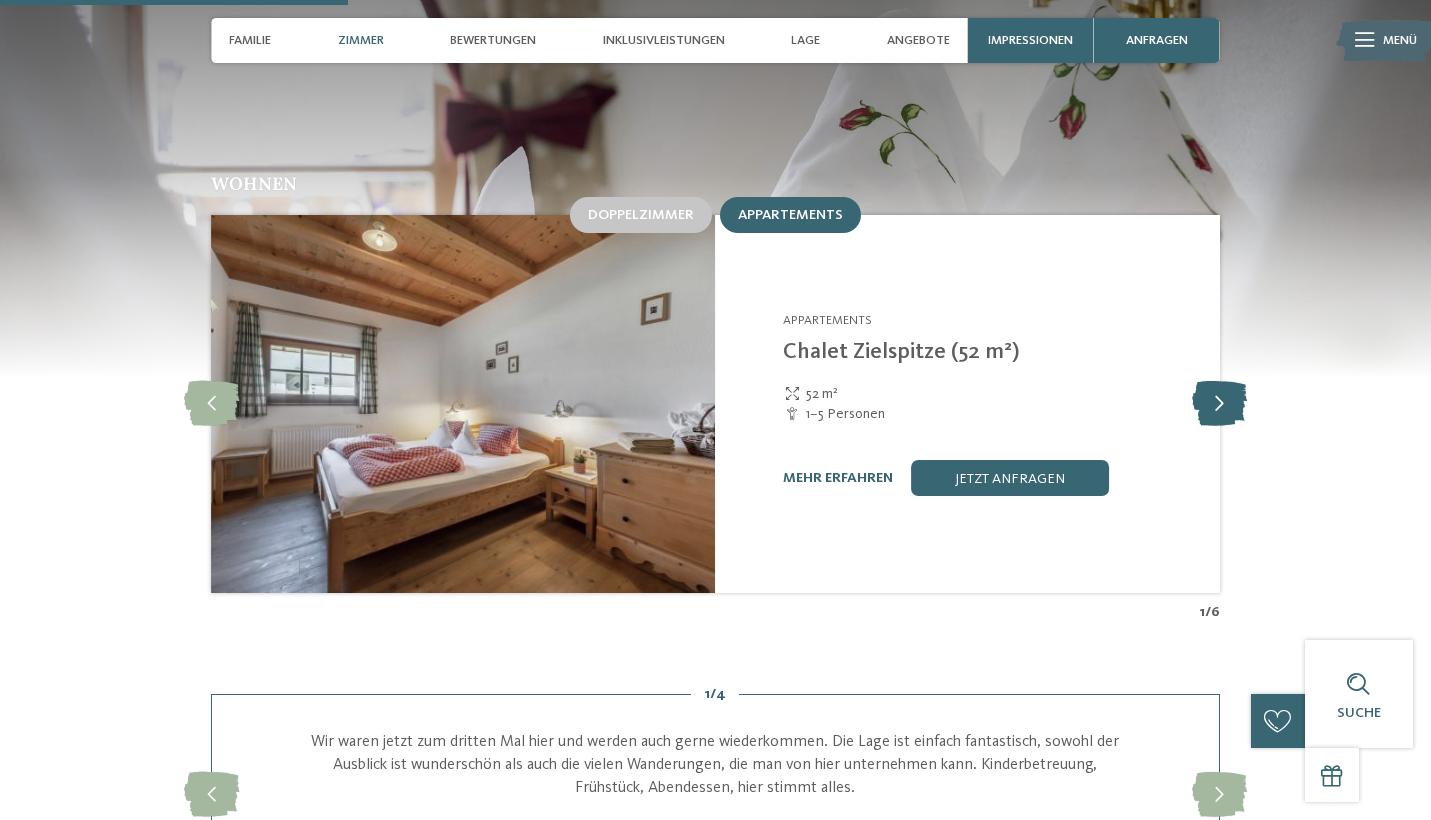 click at bounding box center (1219, 404) 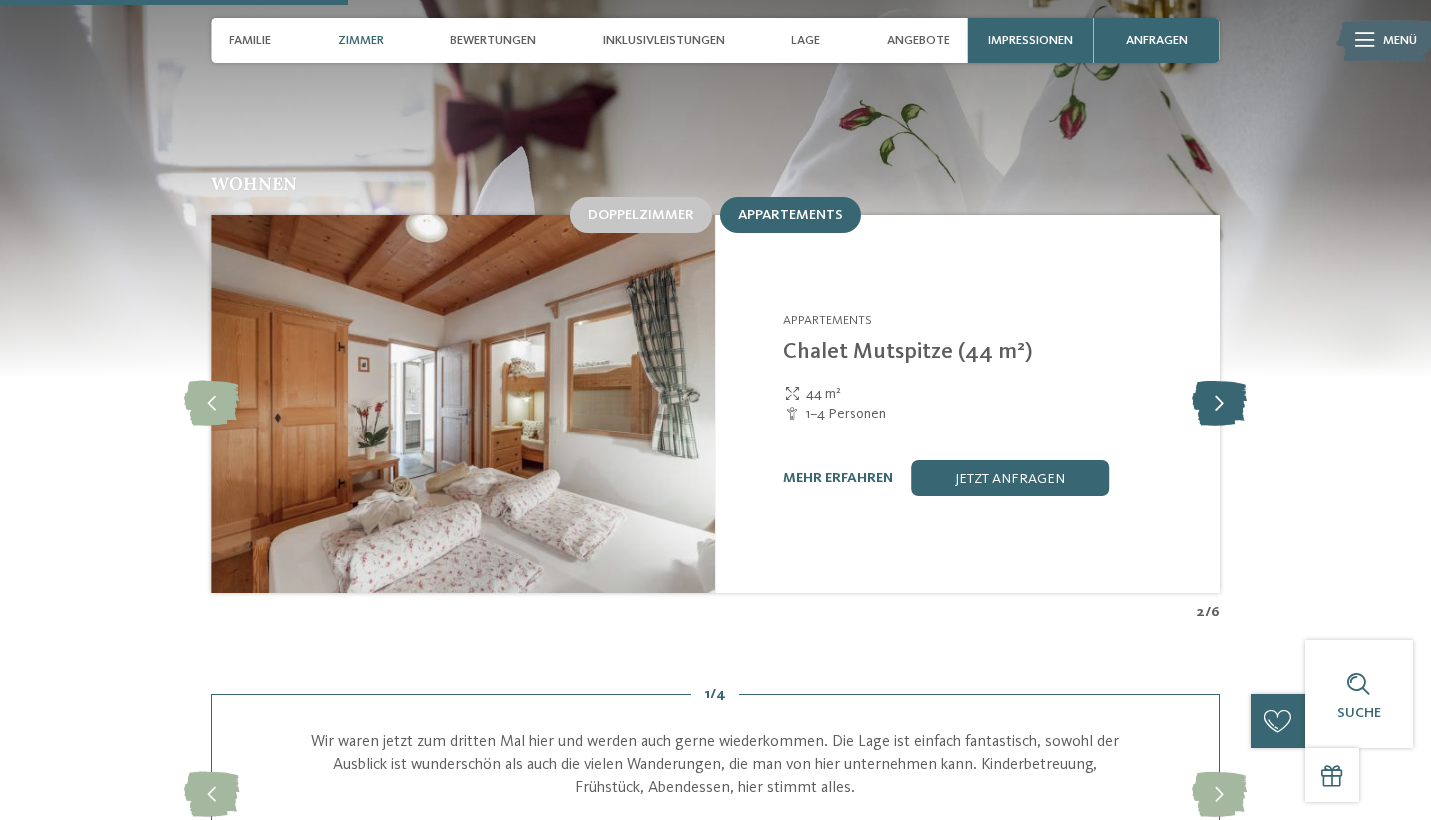 click at bounding box center (1219, 404) 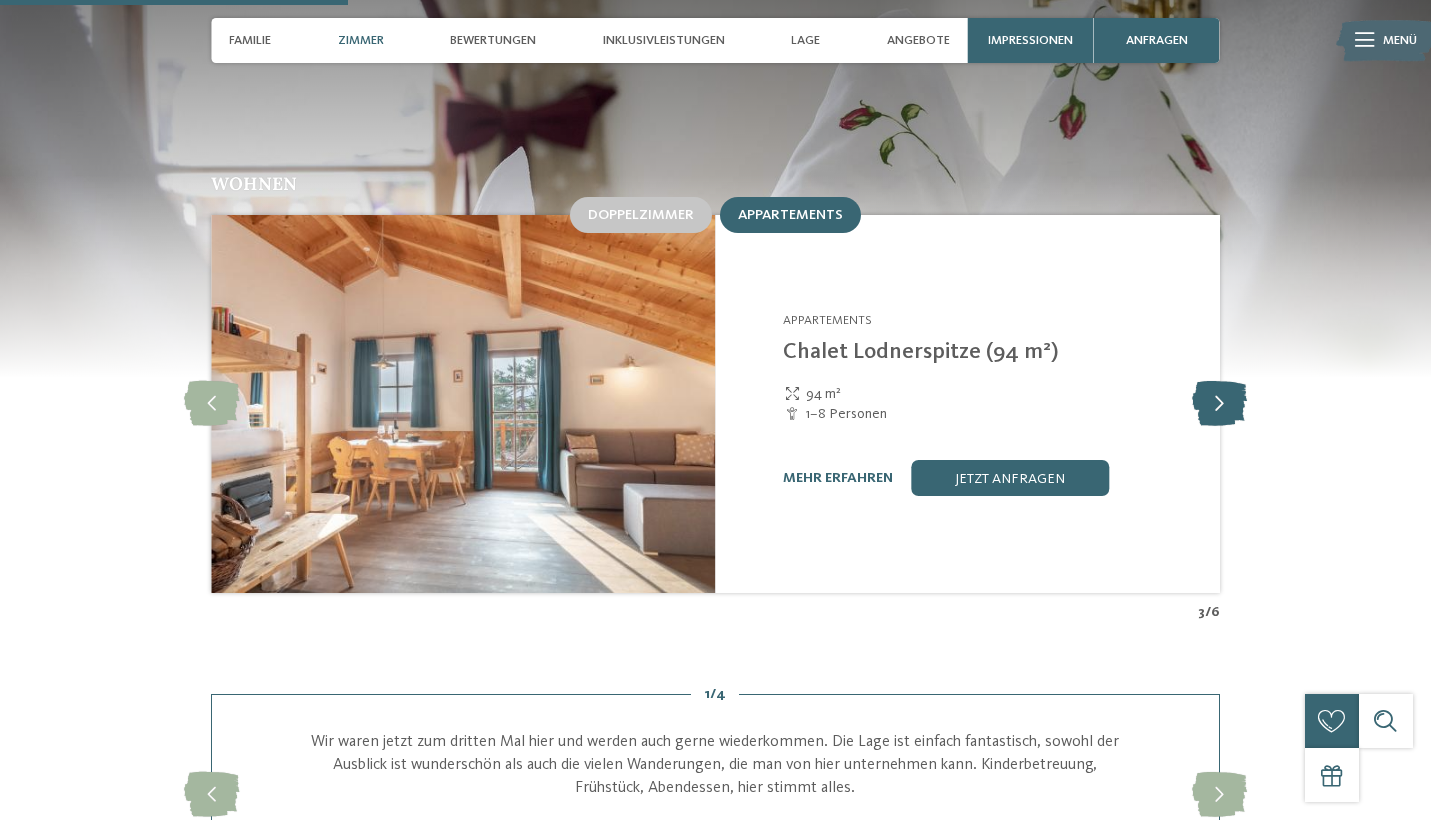 click at bounding box center (1219, 404) 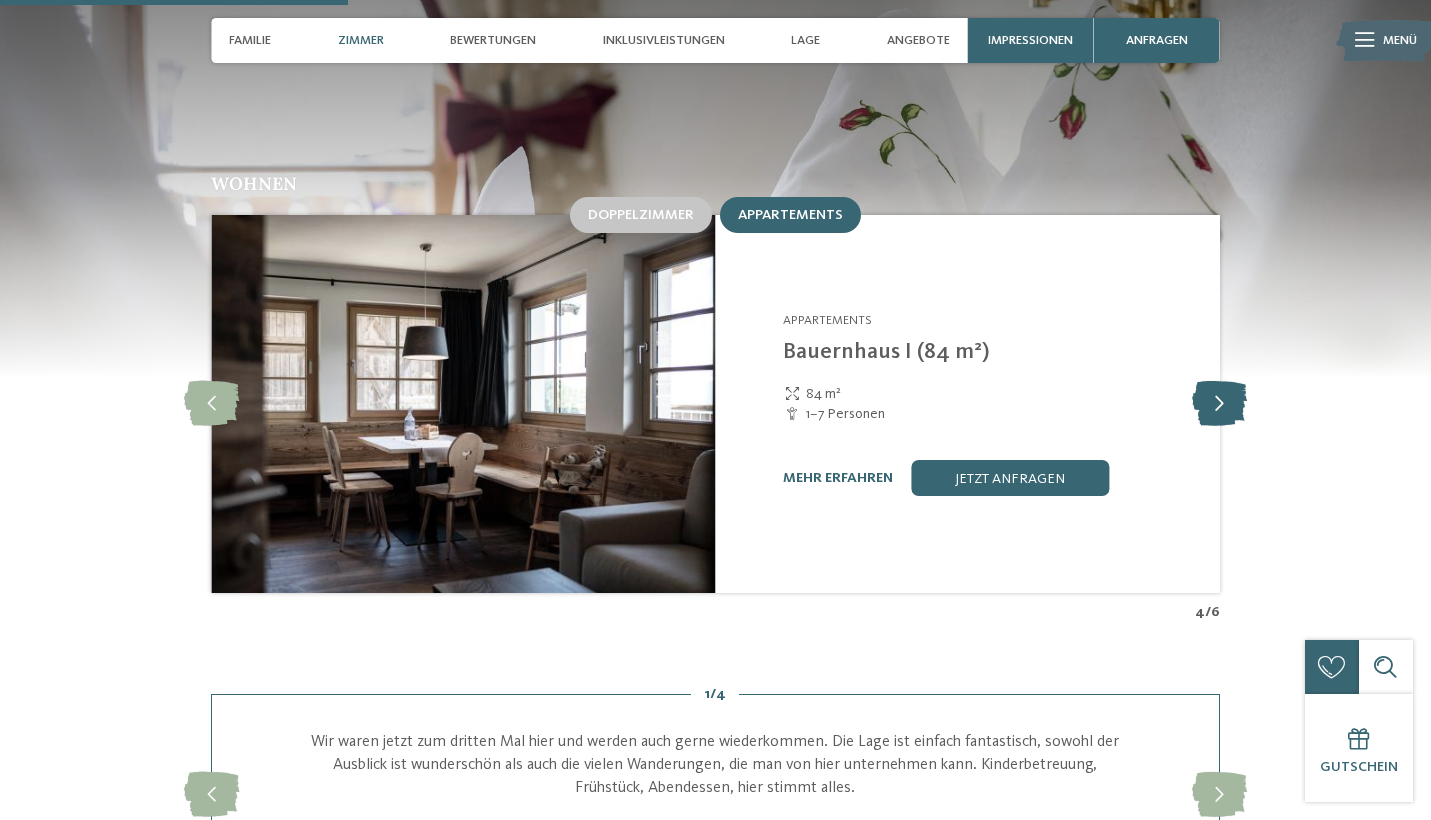 click at bounding box center (1219, 404) 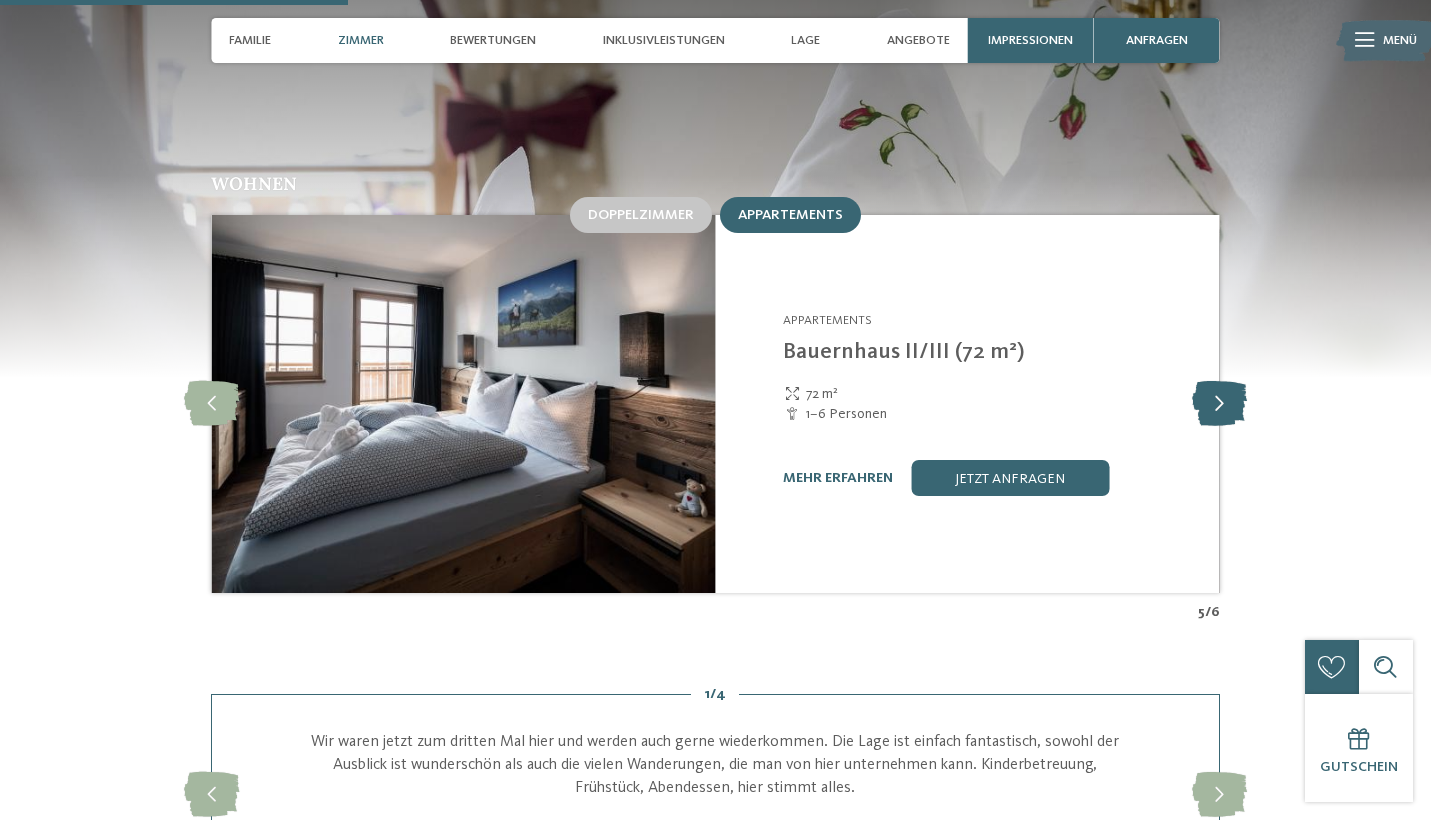 click at bounding box center [1219, 404] 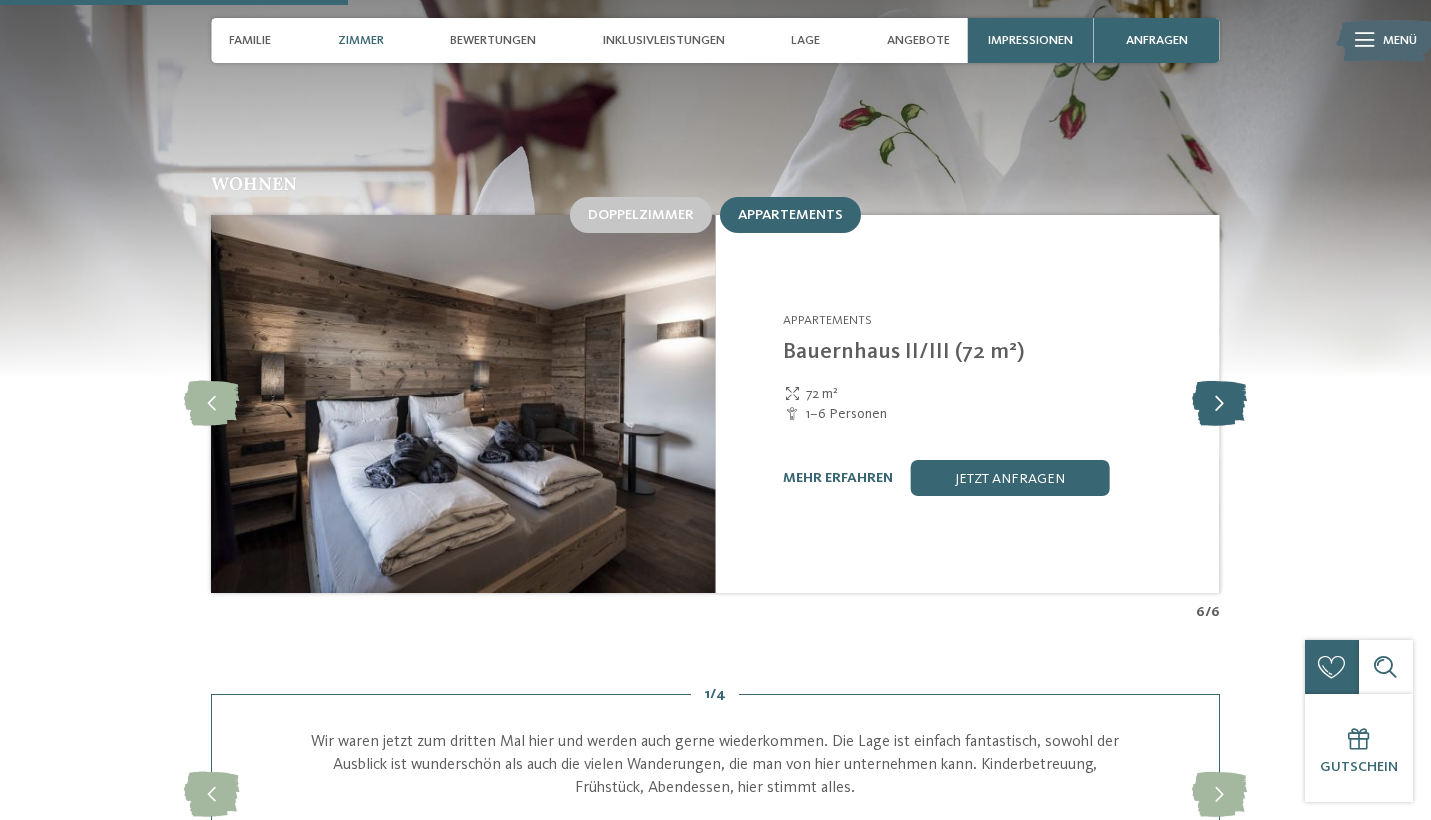 click at bounding box center [1219, 404] 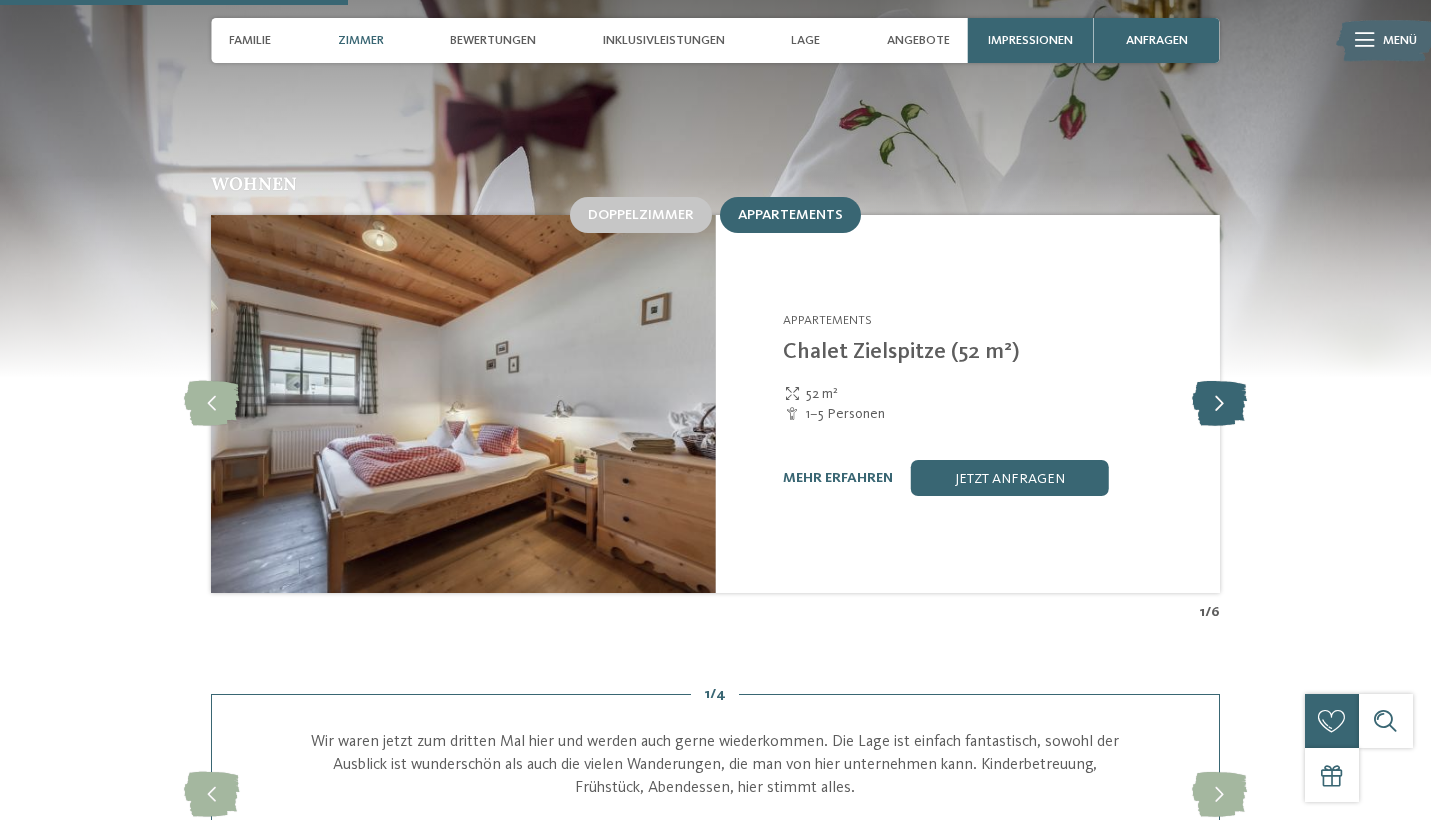click at bounding box center (1219, 404) 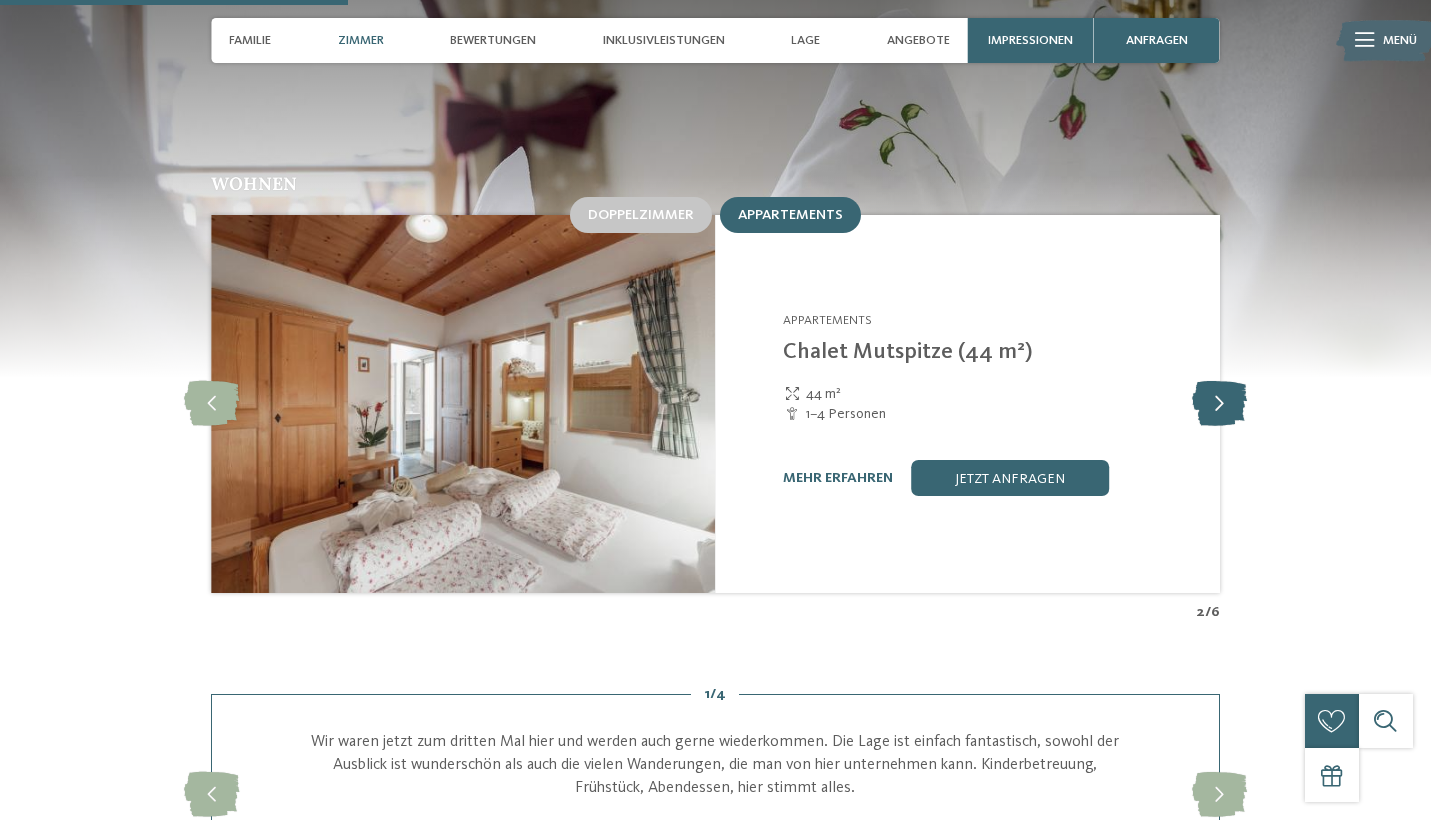 click at bounding box center (1219, 404) 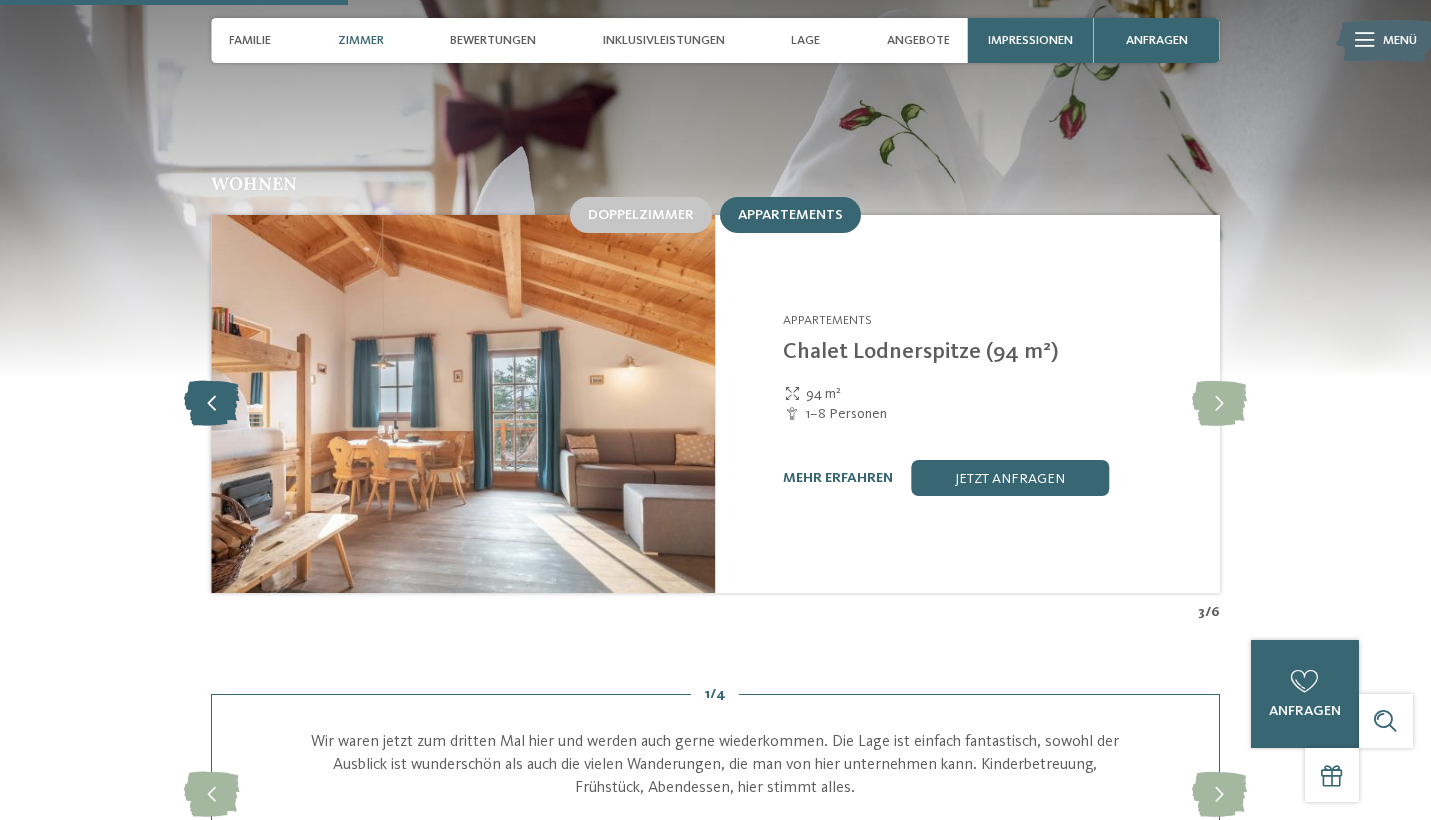 click at bounding box center (211, 404) 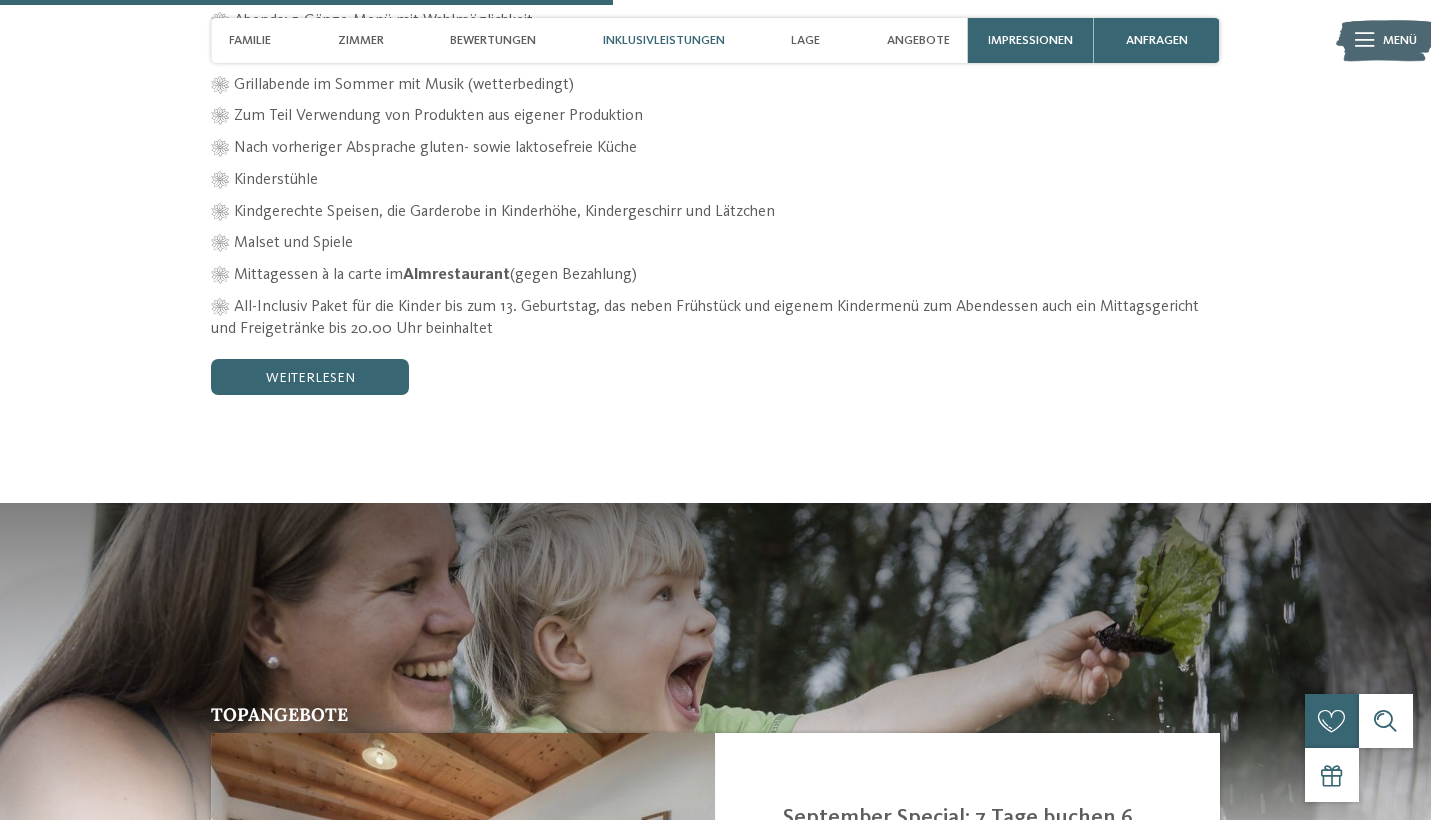 scroll, scrollTop: 3007, scrollLeft: 0, axis: vertical 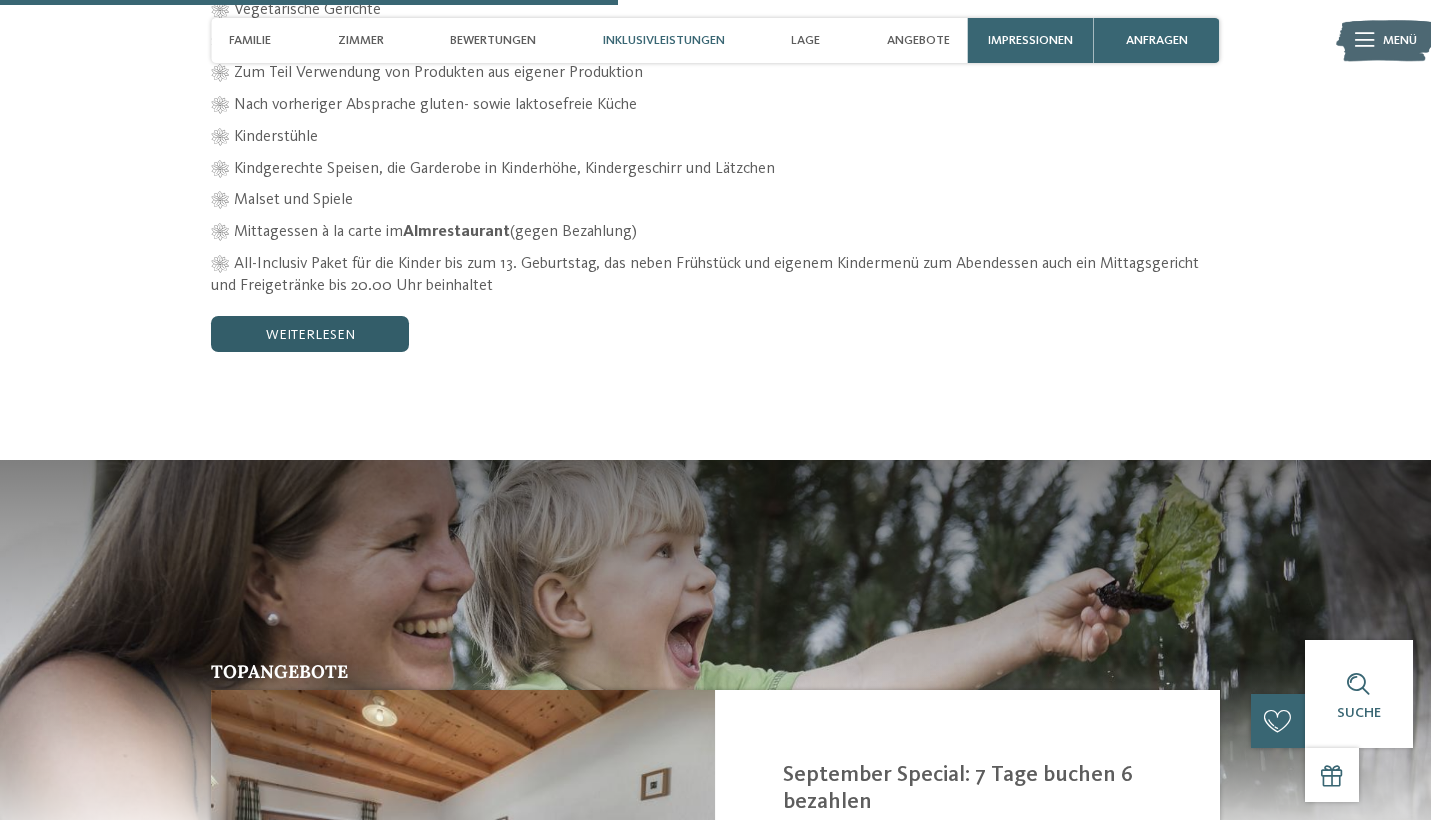 click on "weiterlesen" at bounding box center (310, 334) 